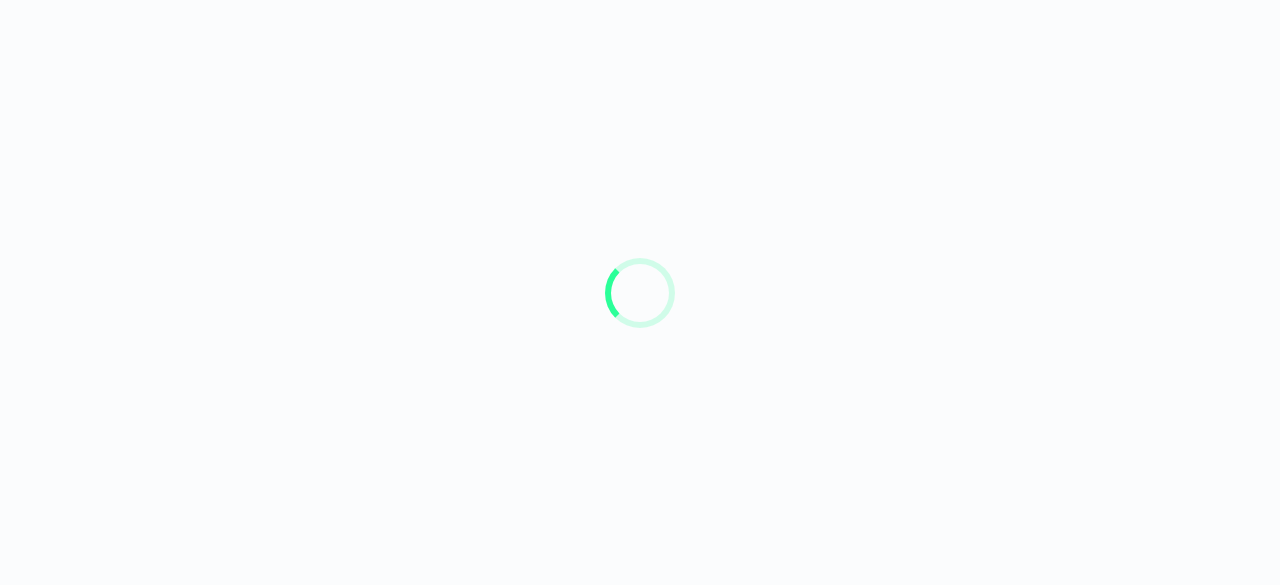 scroll, scrollTop: 0, scrollLeft: 0, axis: both 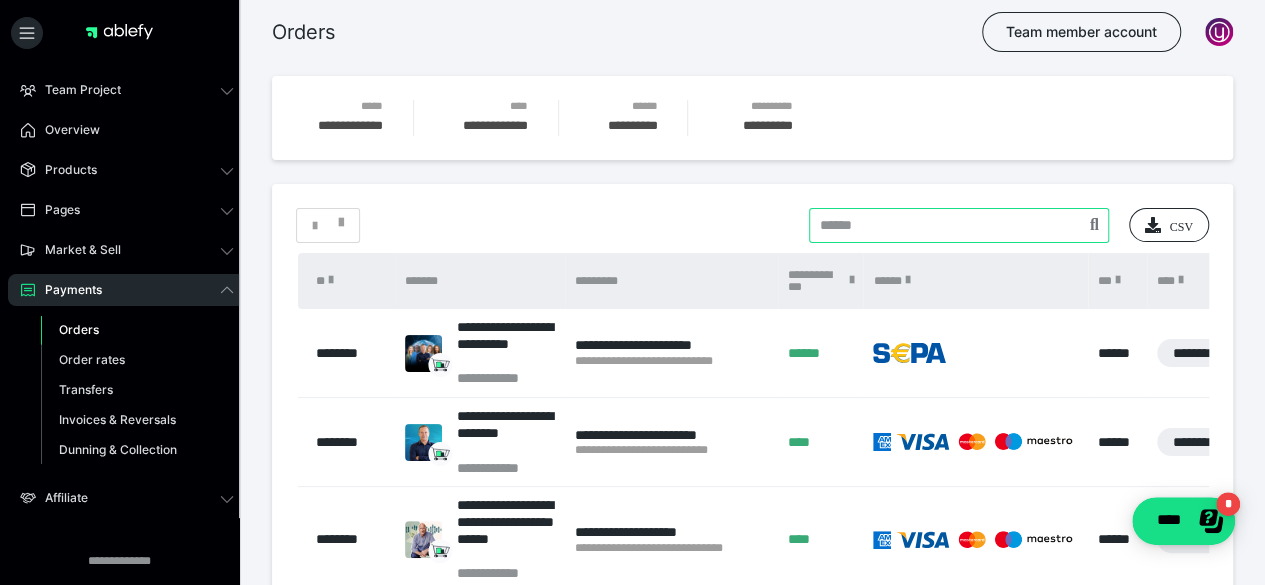 click at bounding box center [959, 225] 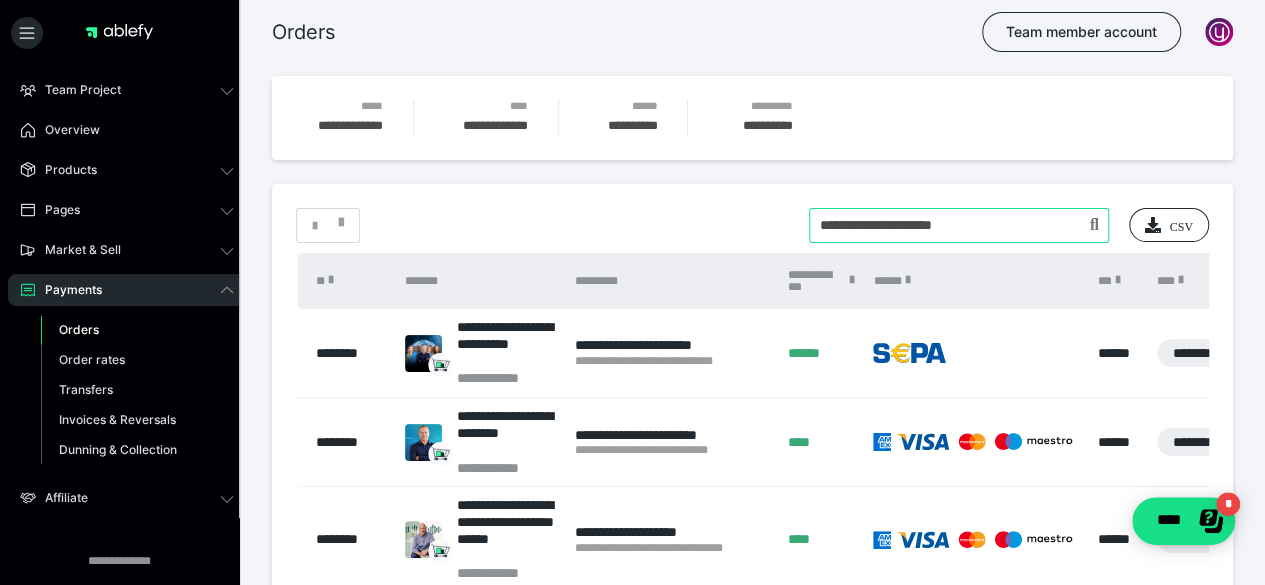 type on "**********" 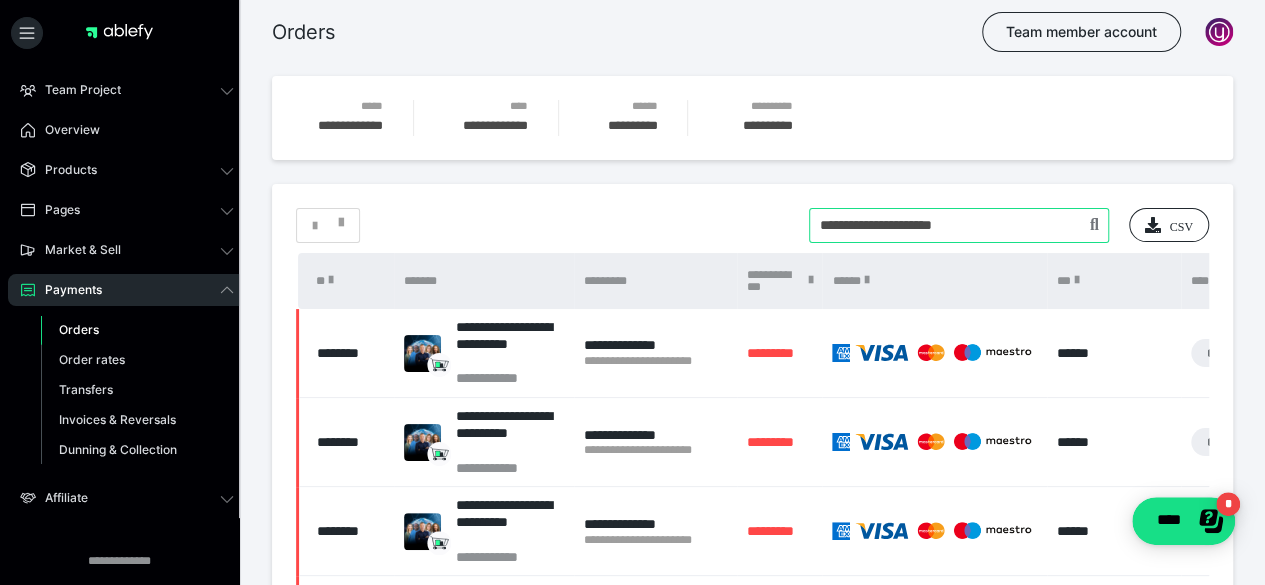 click at bounding box center [959, 225] 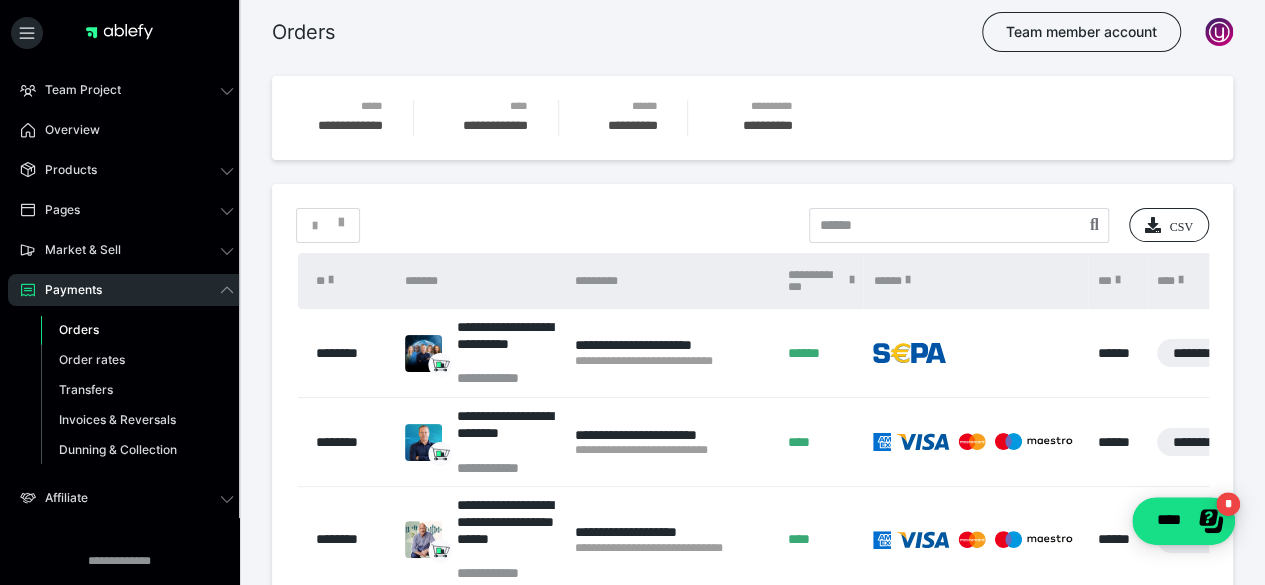 scroll, scrollTop: 100, scrollLeft: 0, axis: vertical 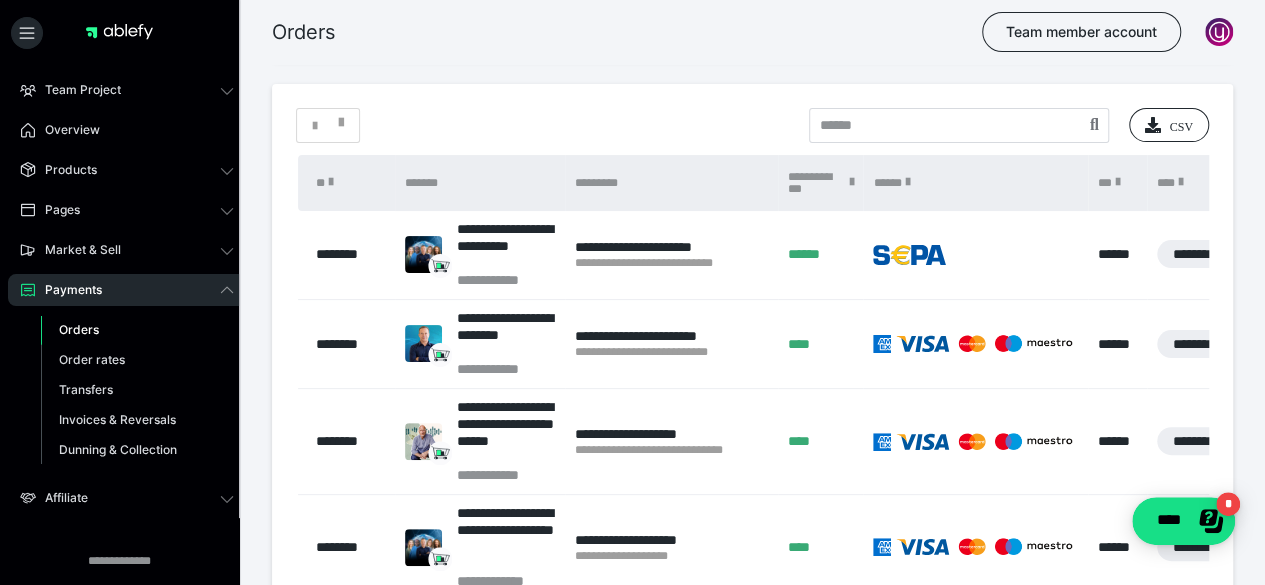 drag, startPoint x: 808, startPoint y: 304, endPoint x: 604, endPoint y: 306, distance: 204.0098 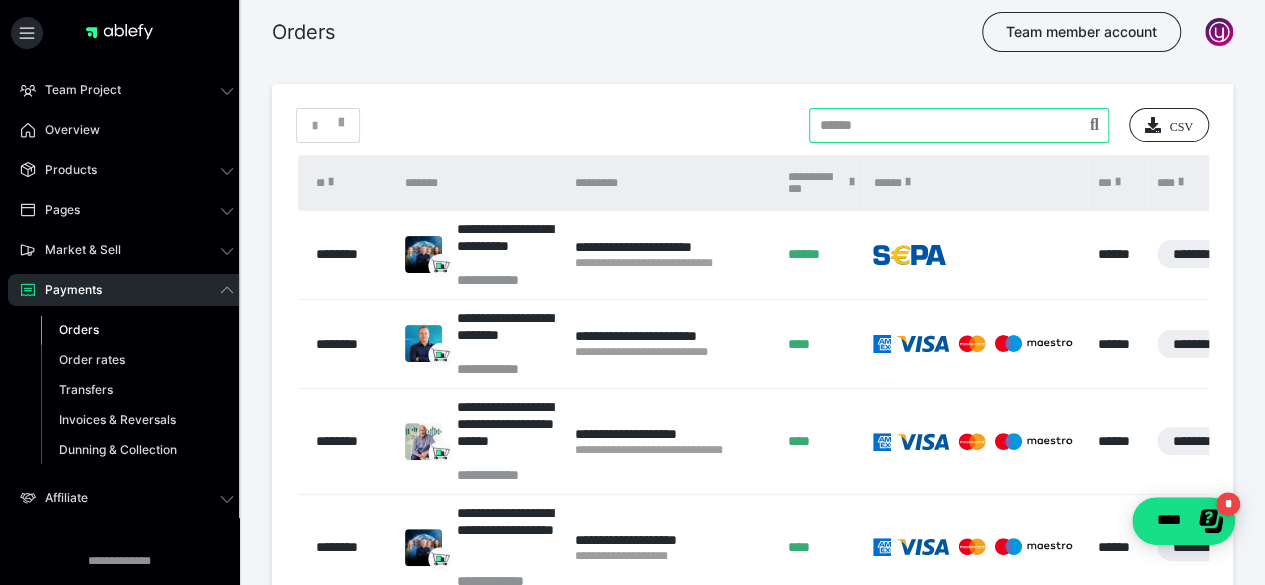 click at bounding box center (959, 125) 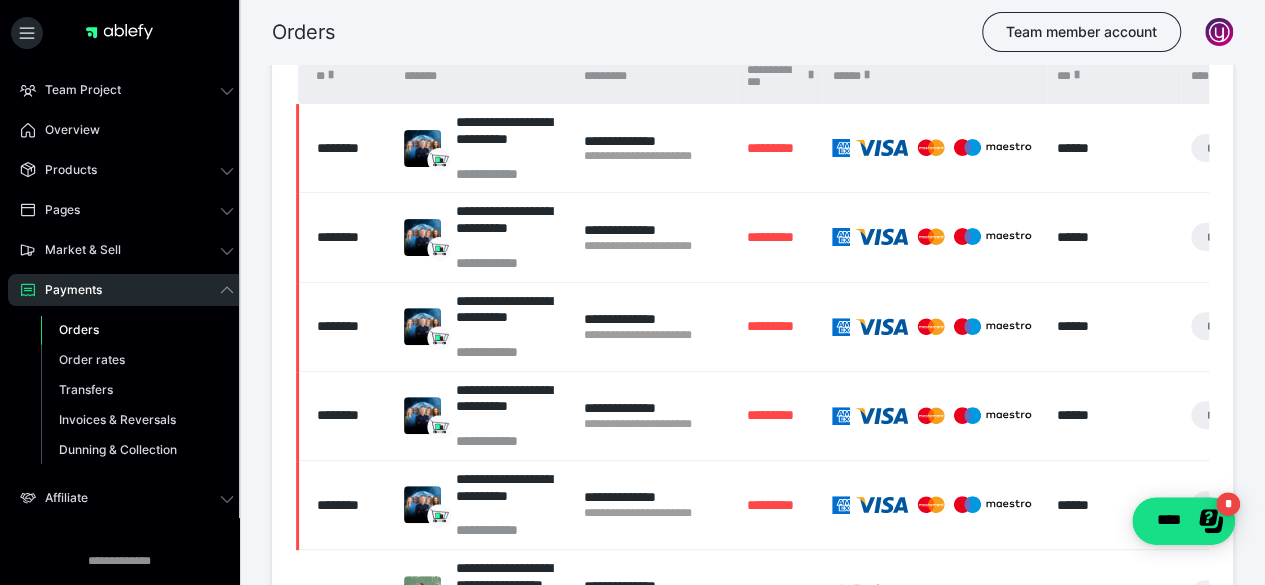 scroll, scrollTop: 200, scrollLeft: 0, axis: vertical 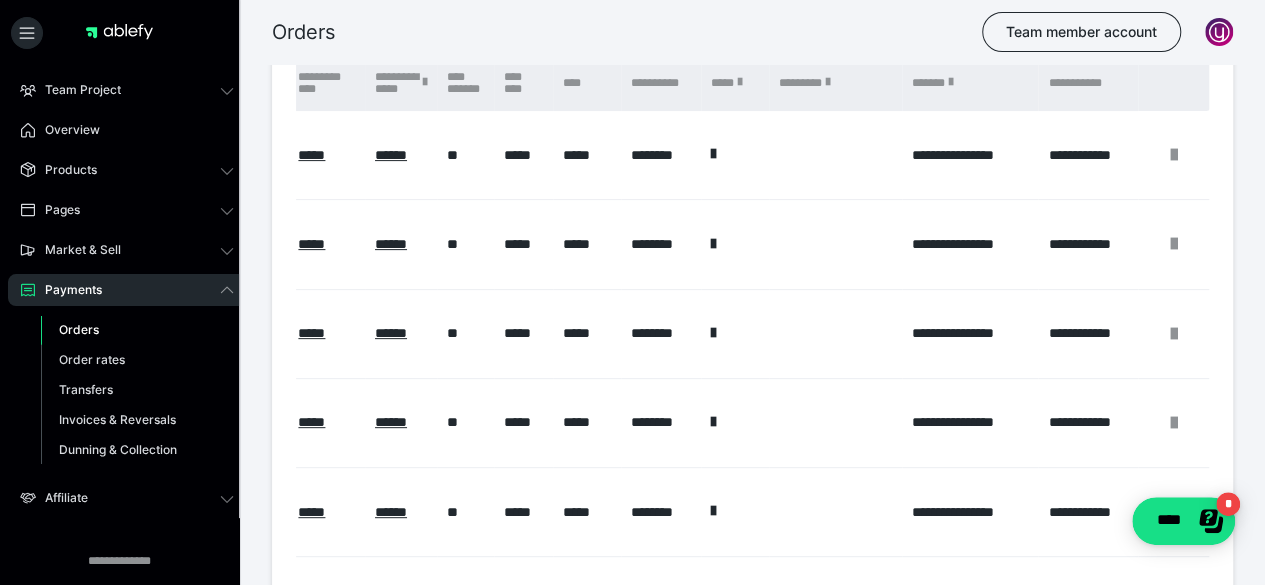 drag, startPoint x: 718, startPoint y: 197, endPoint x: 833, endPoint y: 205, distance: 115.27792 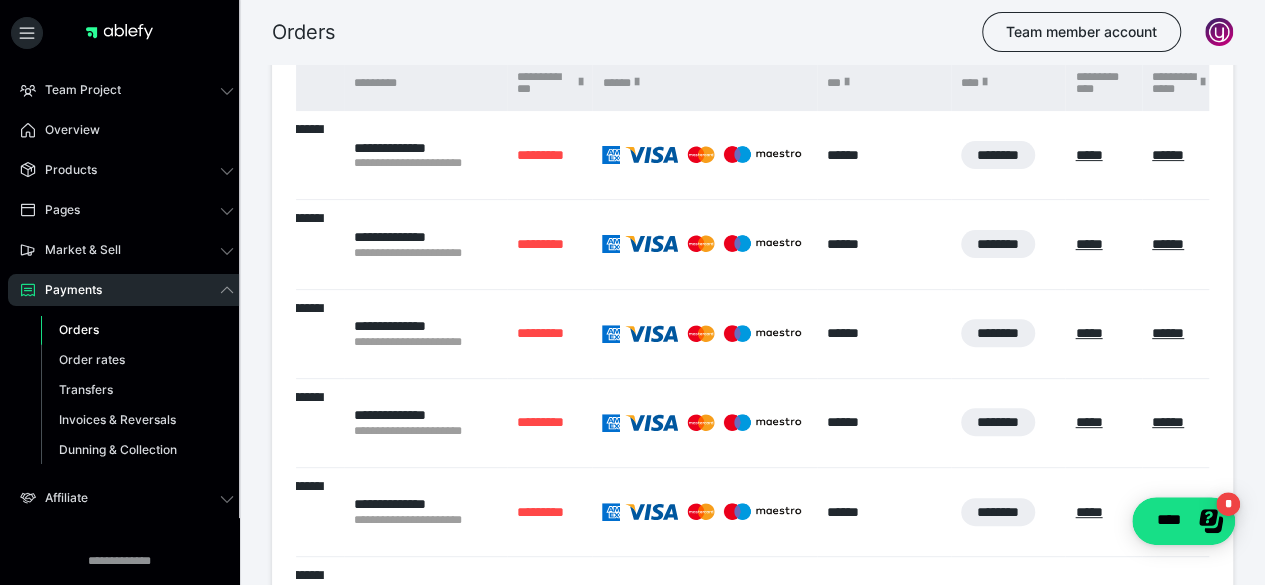 scroll, scrollTop: 0, scrollLeft: 0, axis: both 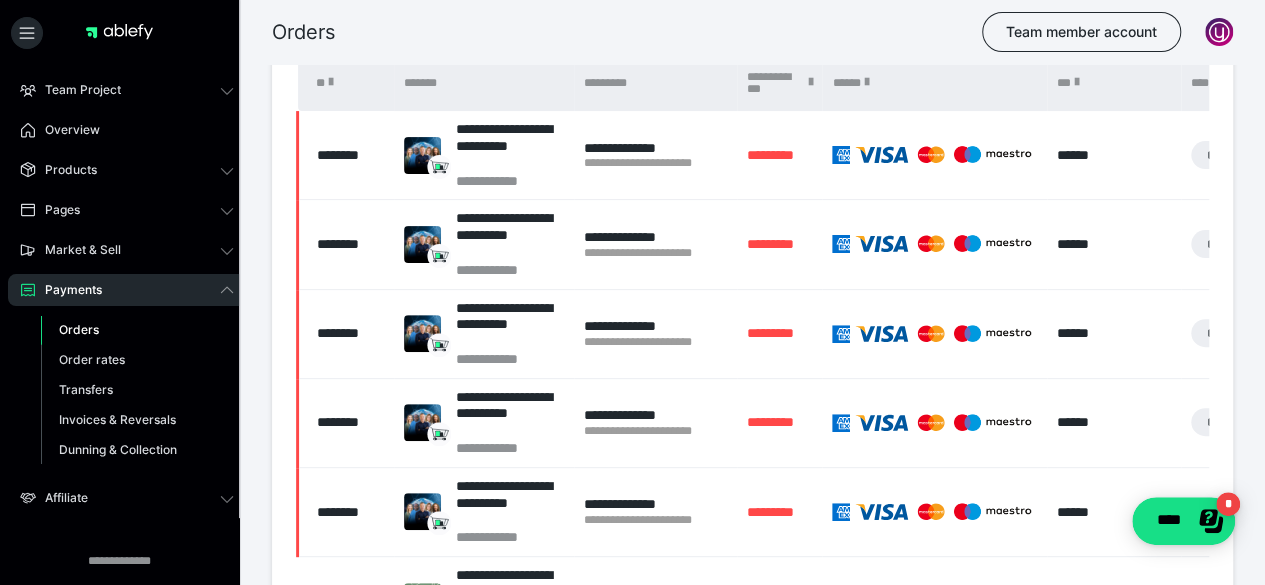 drag, startPoint x: 900, startPoint y: 207, endPoint x: 394, endPoint y: 230, distance: 506.52246 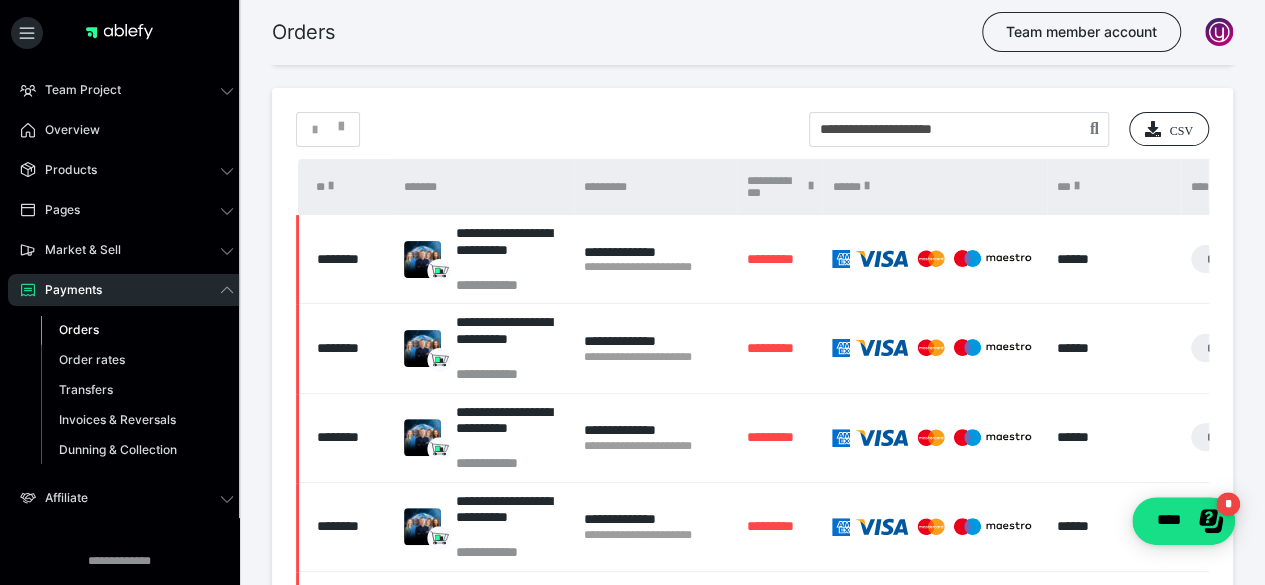 scroll, scrollTop: 0, scrollLeft: 0, axis: both 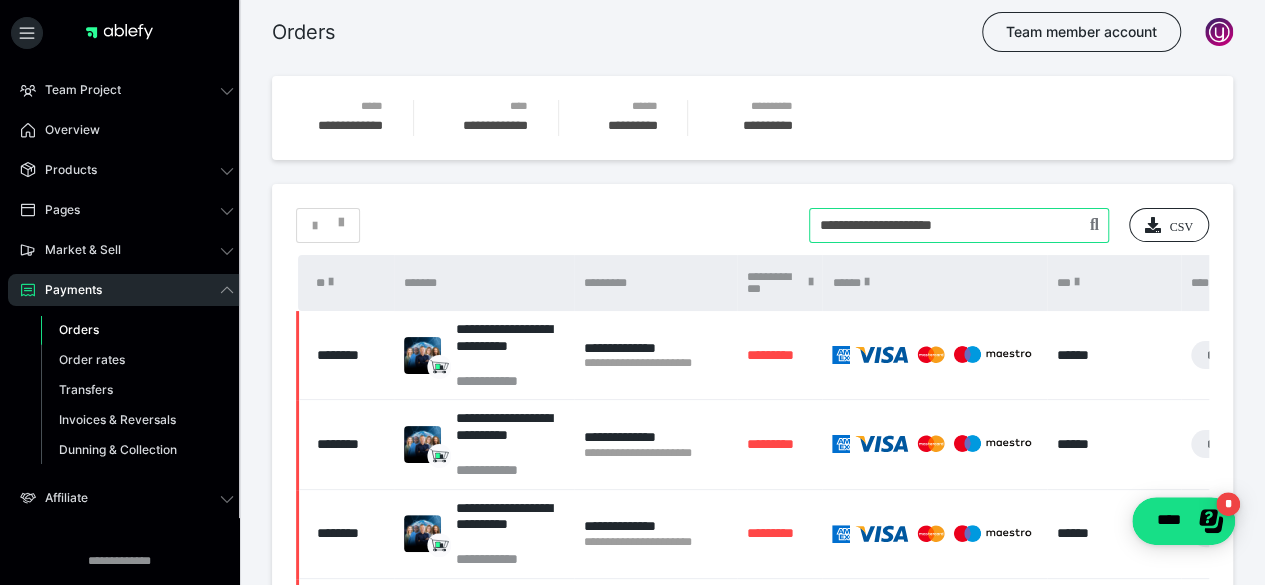 click at bounding box center (959, 225) 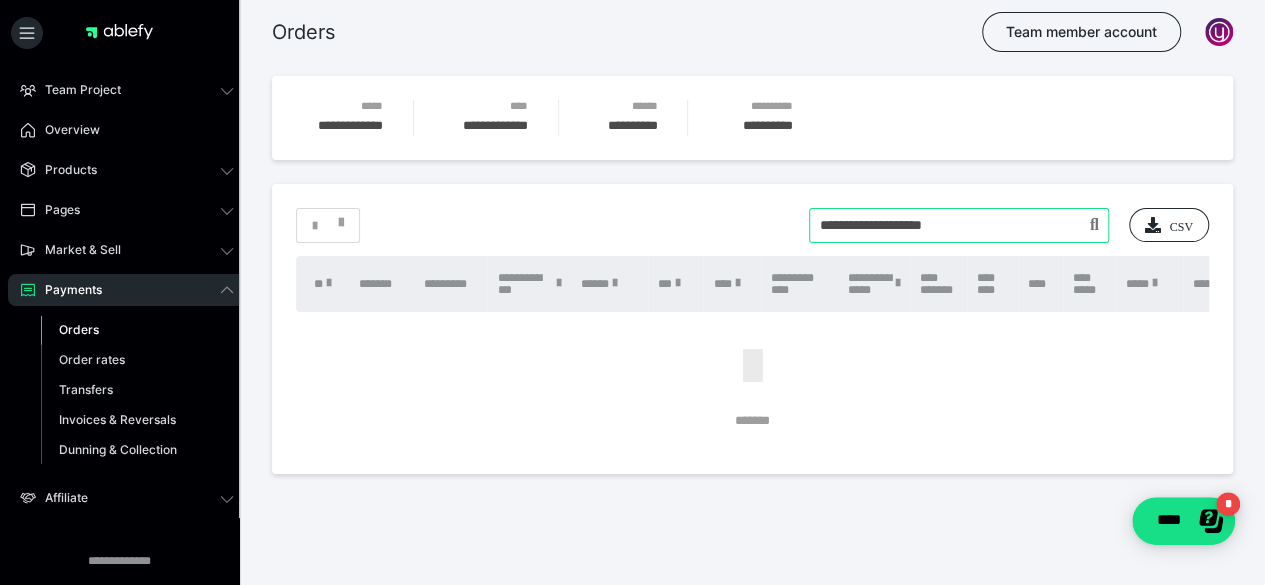 click at bounding box center [959, 225] 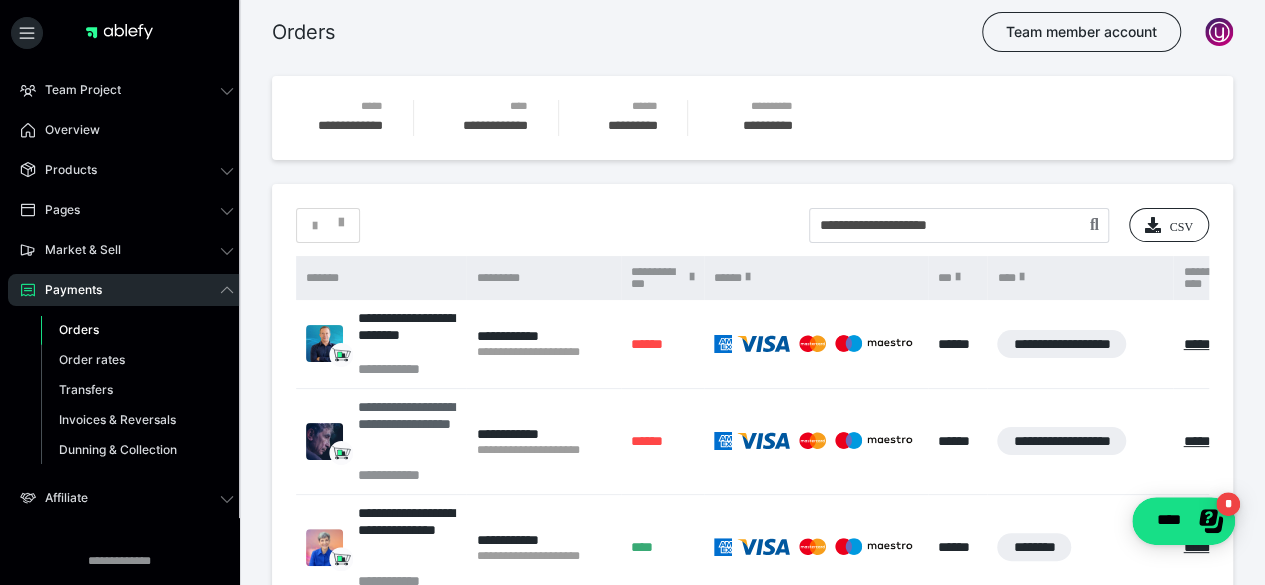 scroll, scrollTop: 0, scrollLeft: 0, axis: both 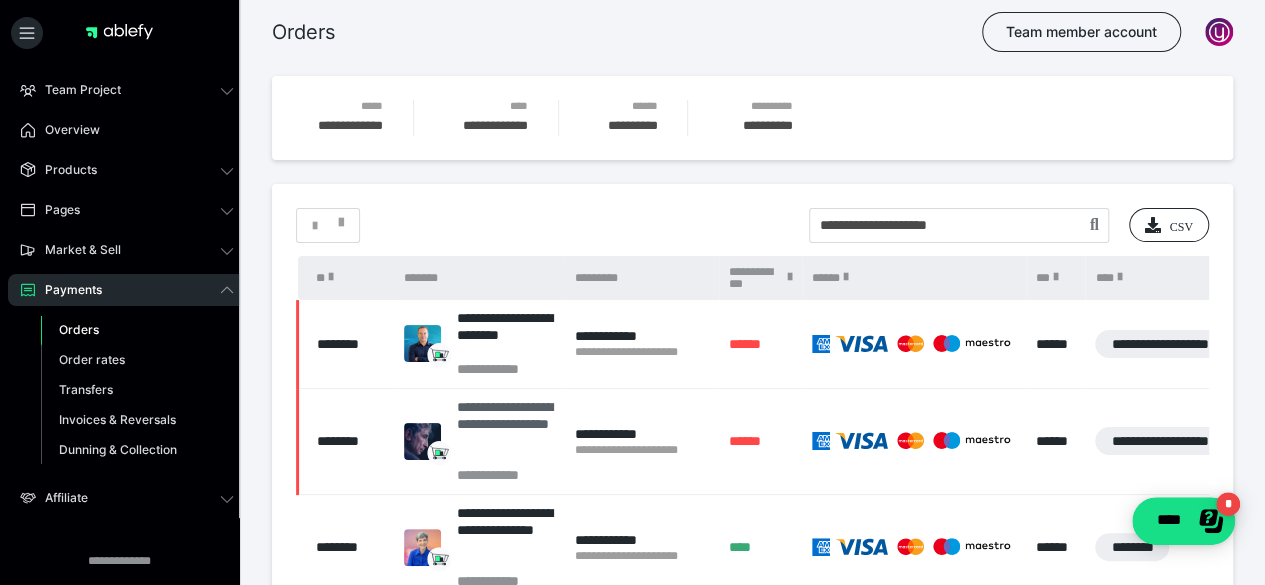 drag, startPoint x: 596, startPoint y: 387, endPoint x: 381, endPoint y: 395, distance: 215.14879 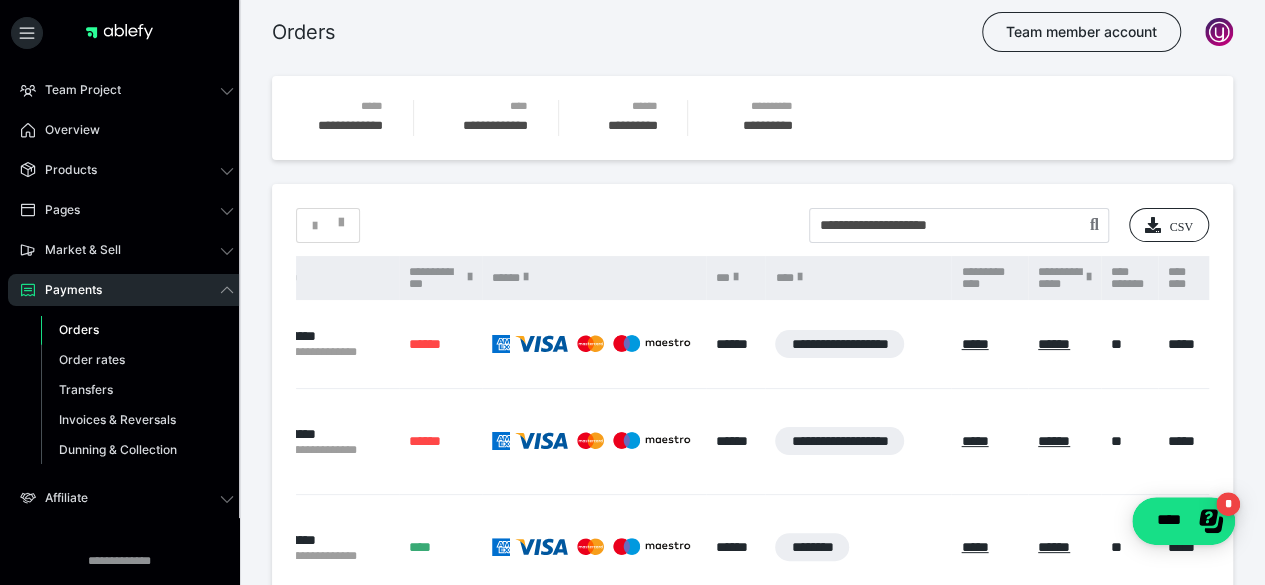 scroll, scrollTop: 0, scrollLeft: 449, axis: horizontal 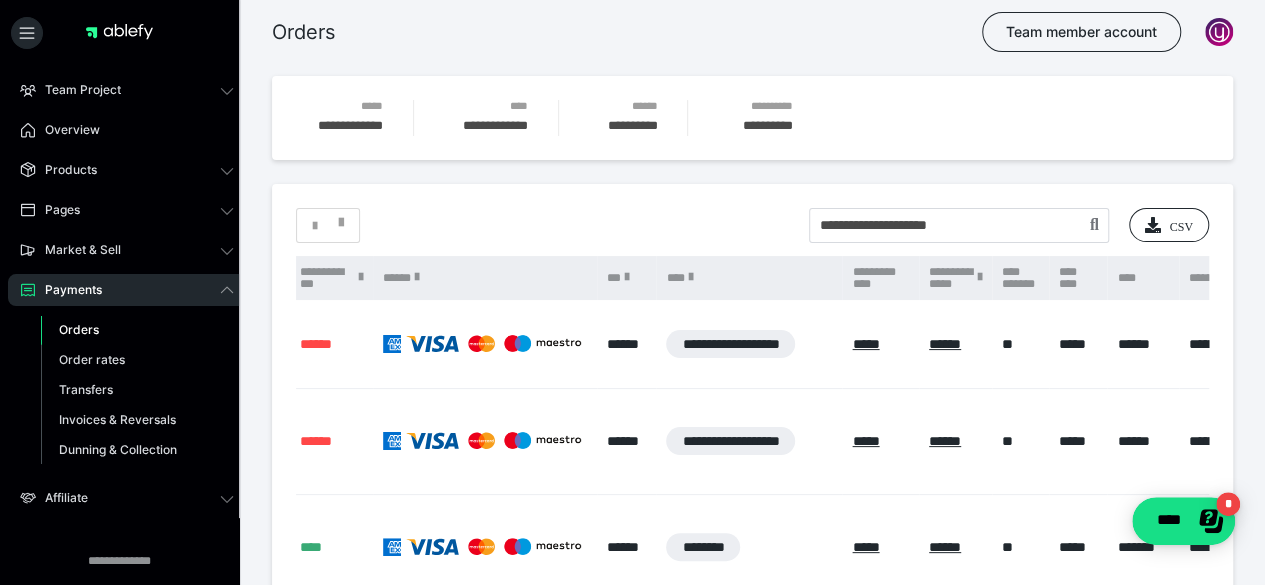 drag, startPoint x: 564, startPoint y: 400, endPoint x: 686, endPoint y: 381, distance: 123.47064 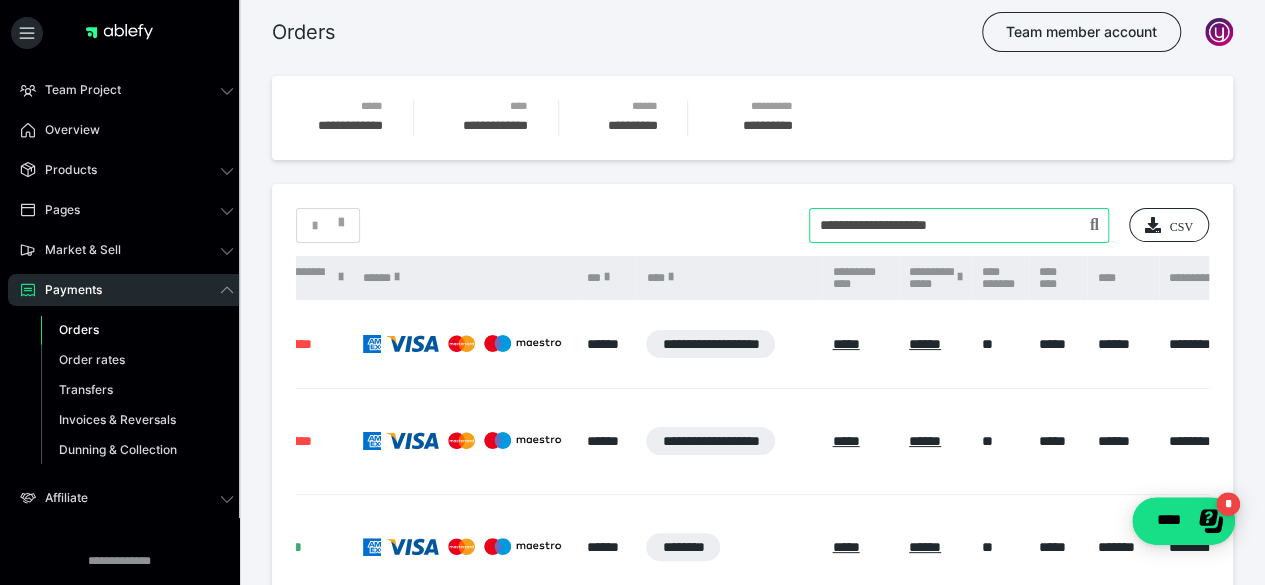 click at bounding box center [959, 225] 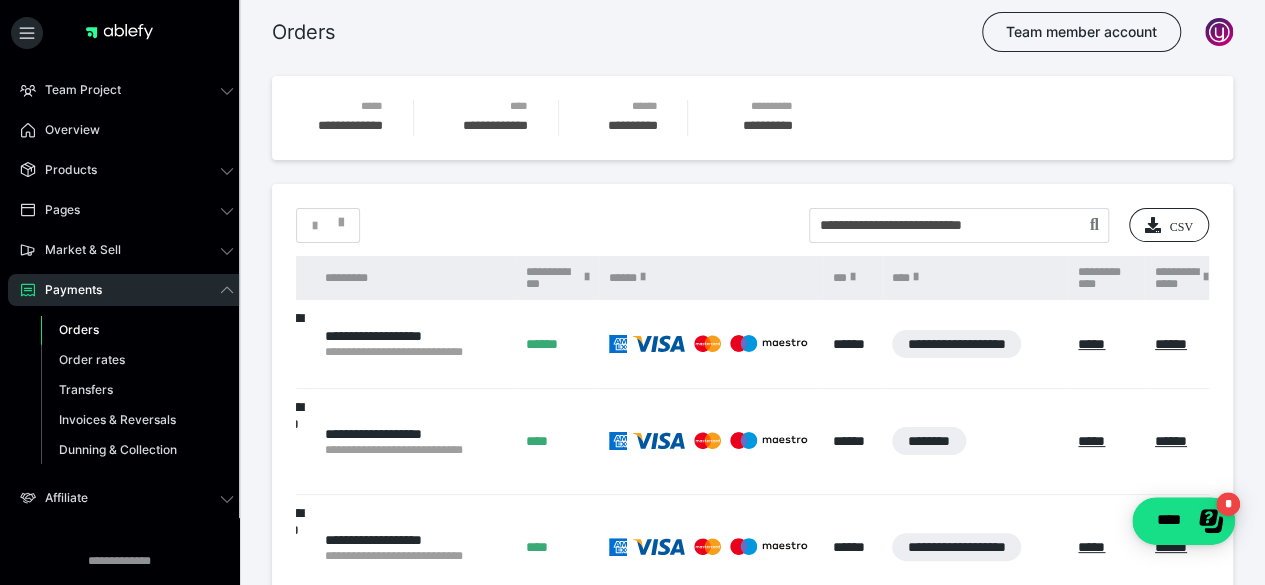 scroll, scrollTop: 0, scrollLeft: 0, axis: both 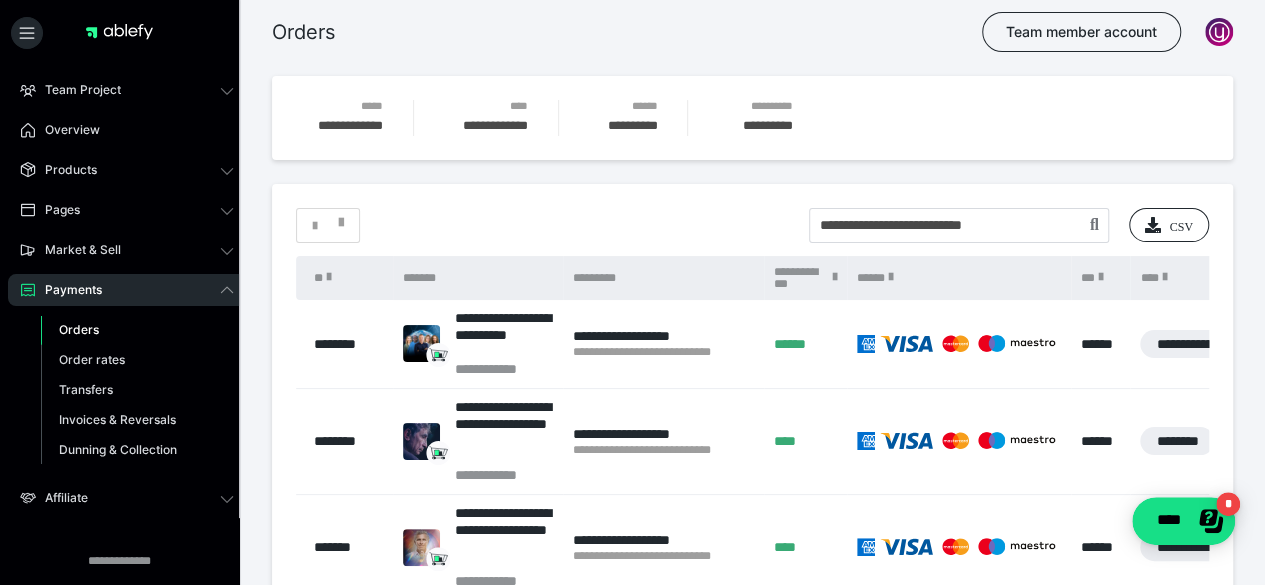 drag, startPoint x: 742, startPoint y: 380, endPoint x: 460, endPoint y: 393, distance: 282.2995 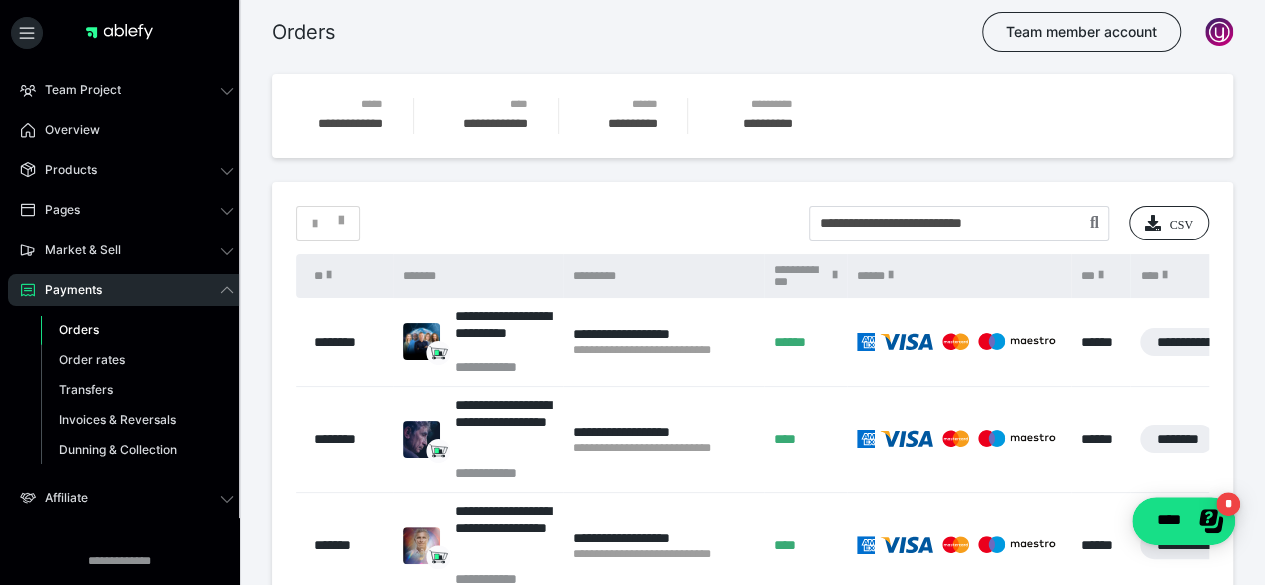 scroll, scrollTop: 0, scrollLeft: 0, axis: both 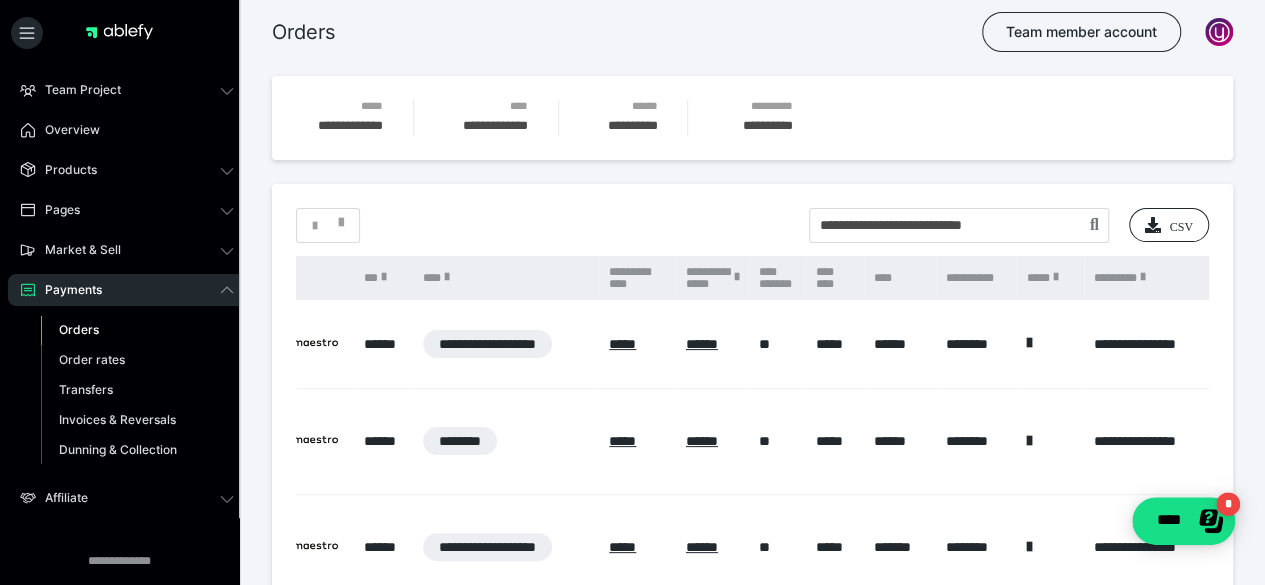 drag, startPoint x: 460, startPoint y: 393, endPoint x: 671, endPoint y: 369, distance: 212.36055 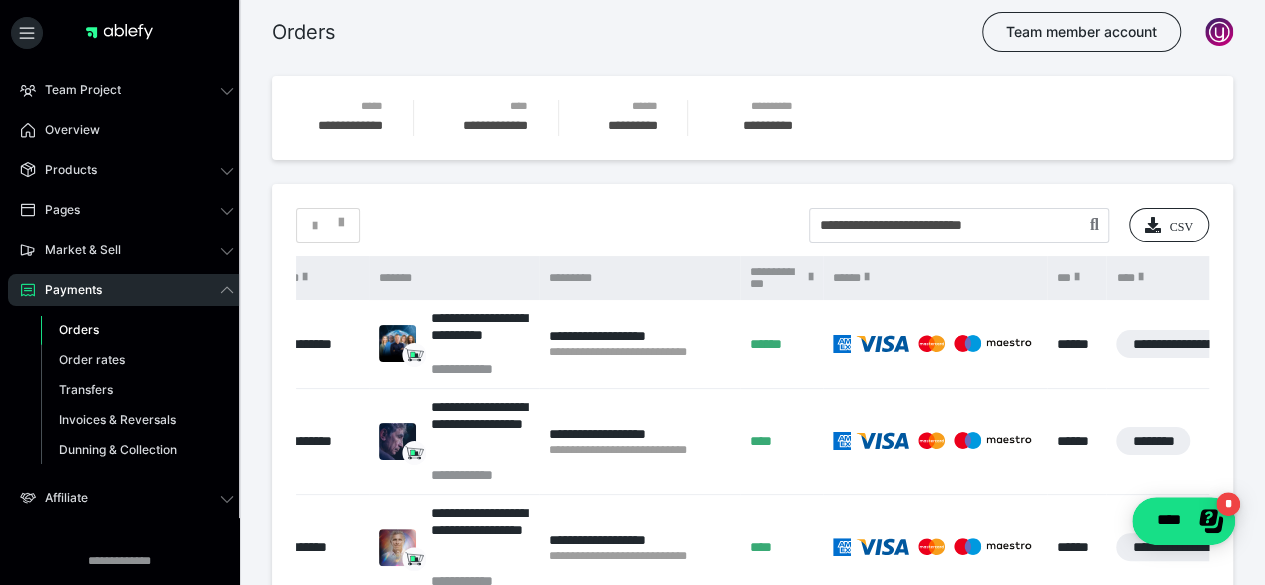 scroll, scrollTop: 0, scrollLeft: 0, axis: both 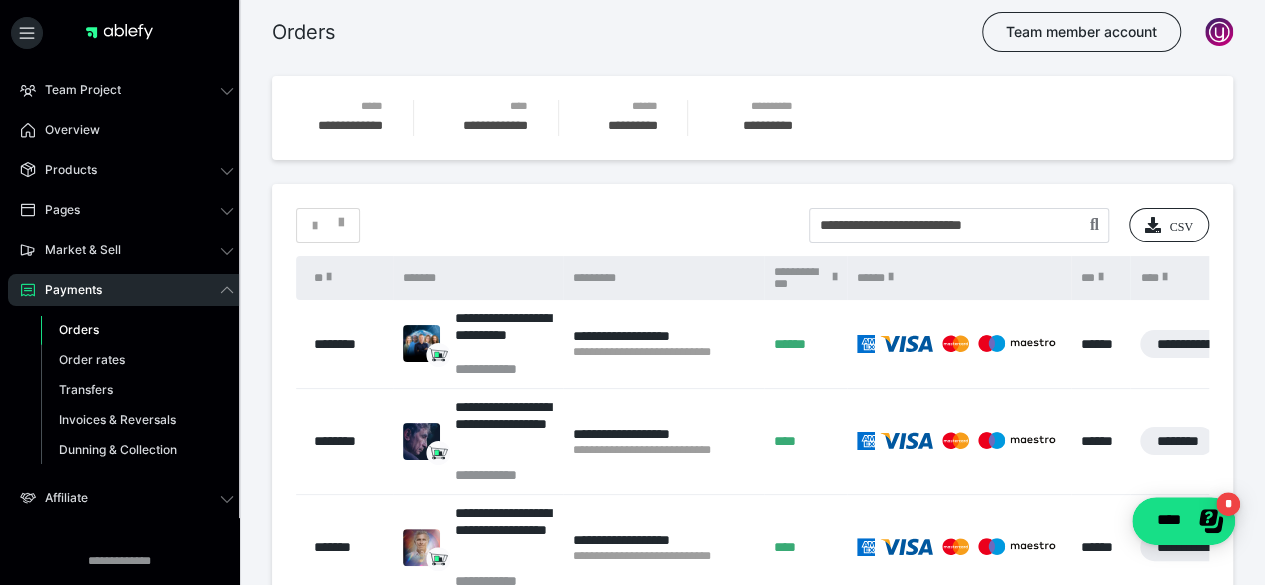 drag, startPoint x: 556, startPoint y: 381, endPoint x: 388, endPoint y: 383, distance: 168.0119 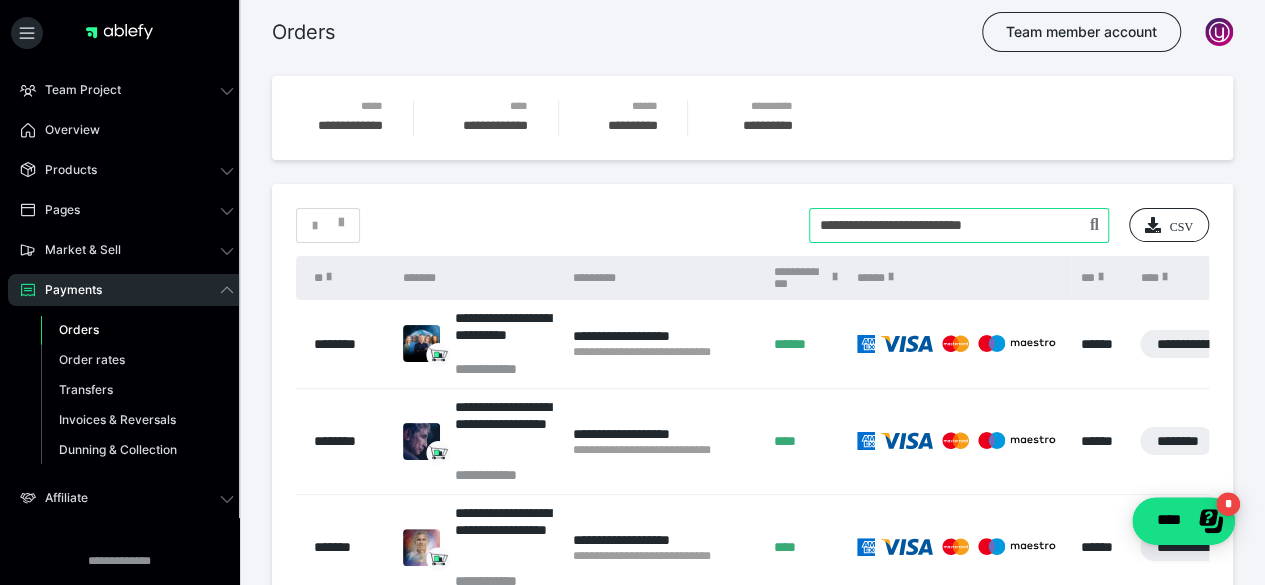 click at bounding box center [959, 225] 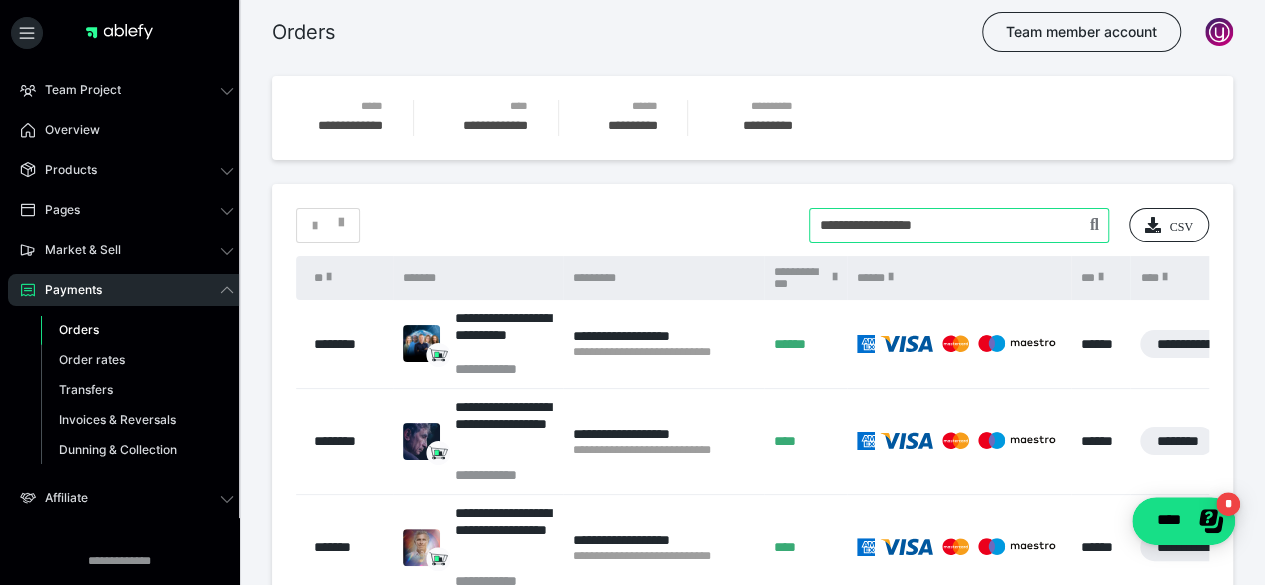 type on "**********" 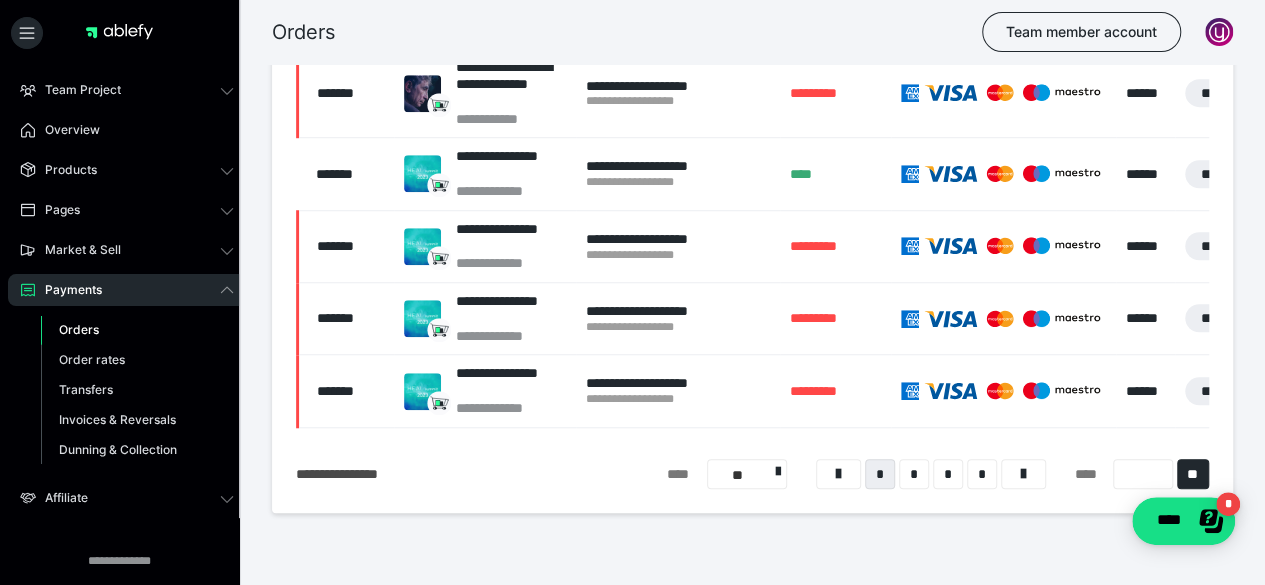 scroll, scrollTop: 700, scrollLeft: 0, axis: vertical 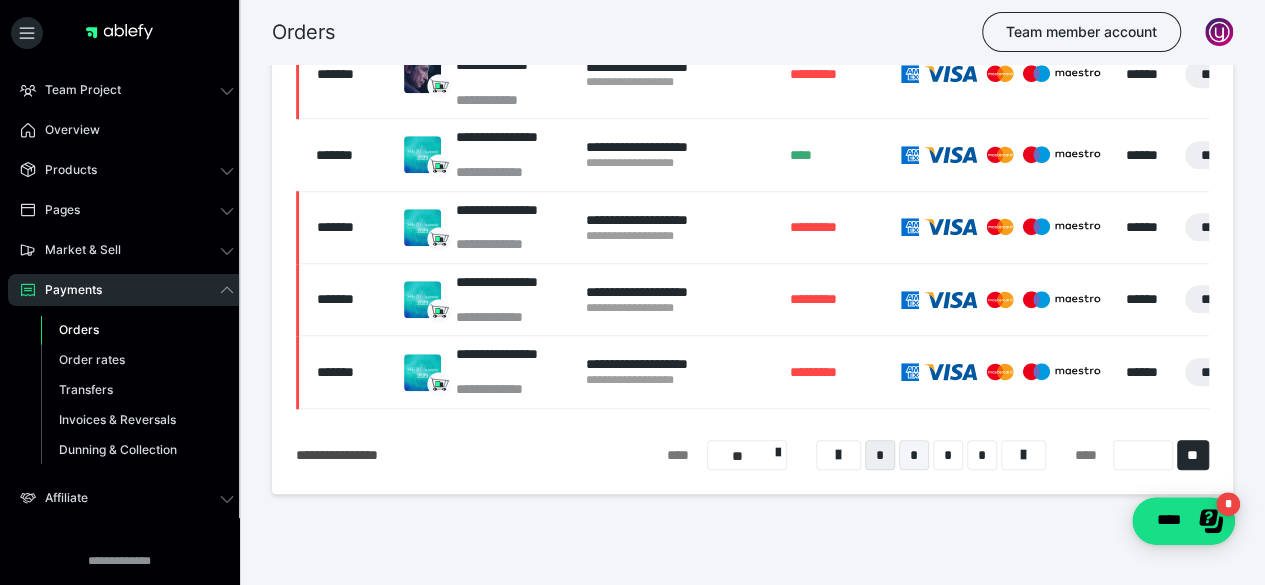 click on "*" at bounding box center [914, 455] 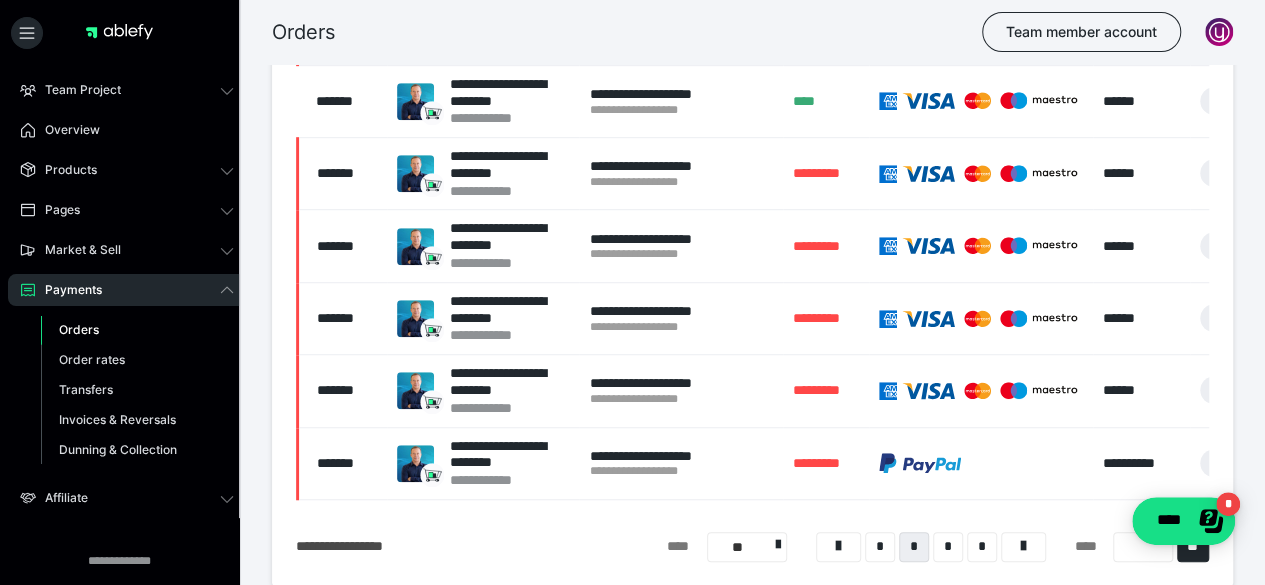 scroll, scrollTop: 692, scrollLeft: 0, axis: vertical 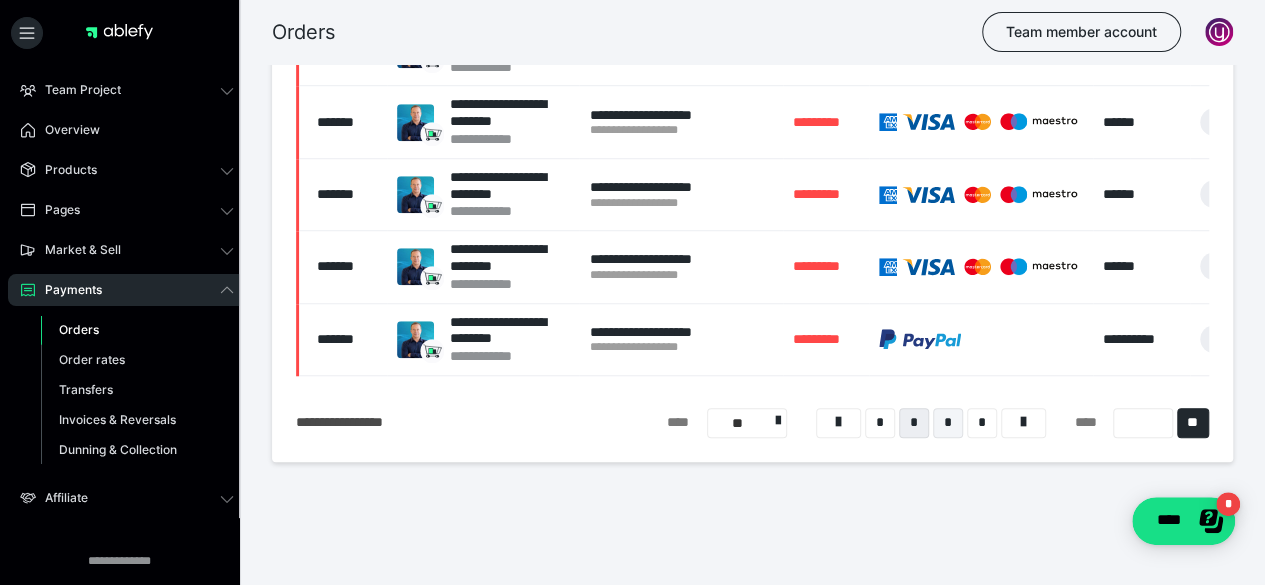 click on "*" at bounding box center [948, 423] 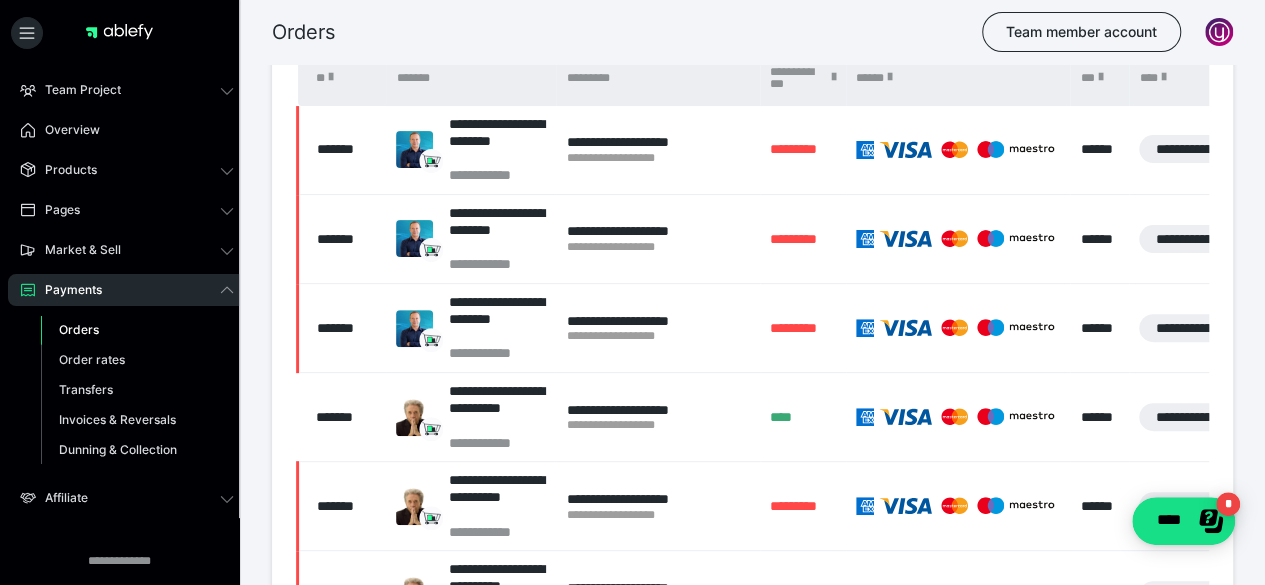 scroll, scrollTop: 324, scrollLeft: 0, axis: vertical 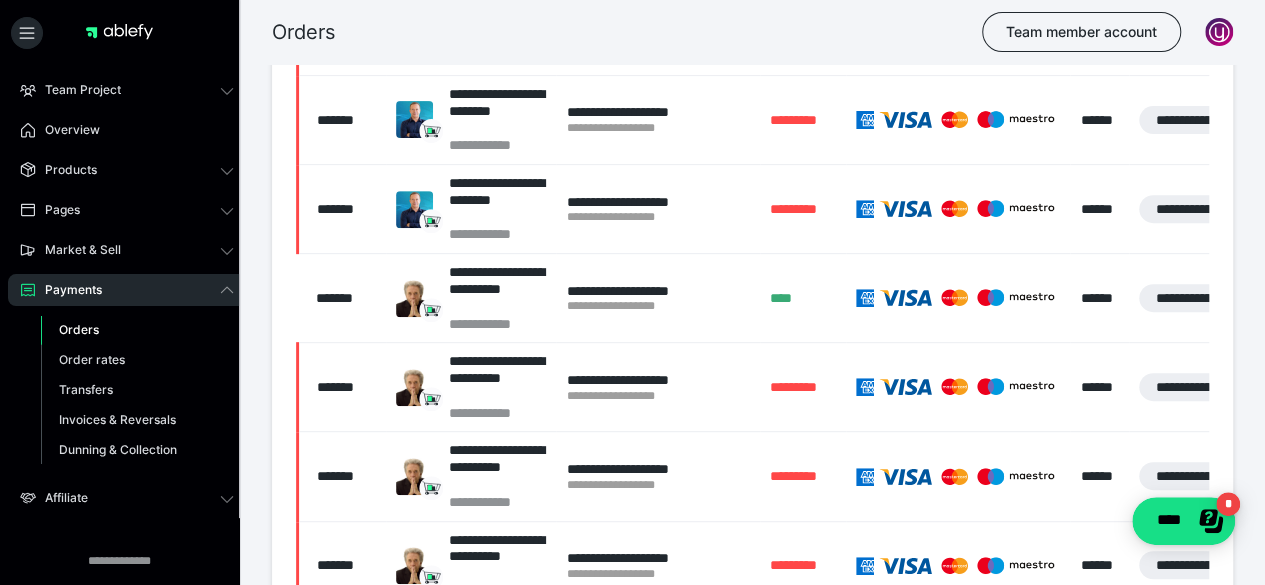 drag, startPoint x: 705, startPoint y: 337, endPoint x: 446, endPoint y: 339, distance: 259.00772 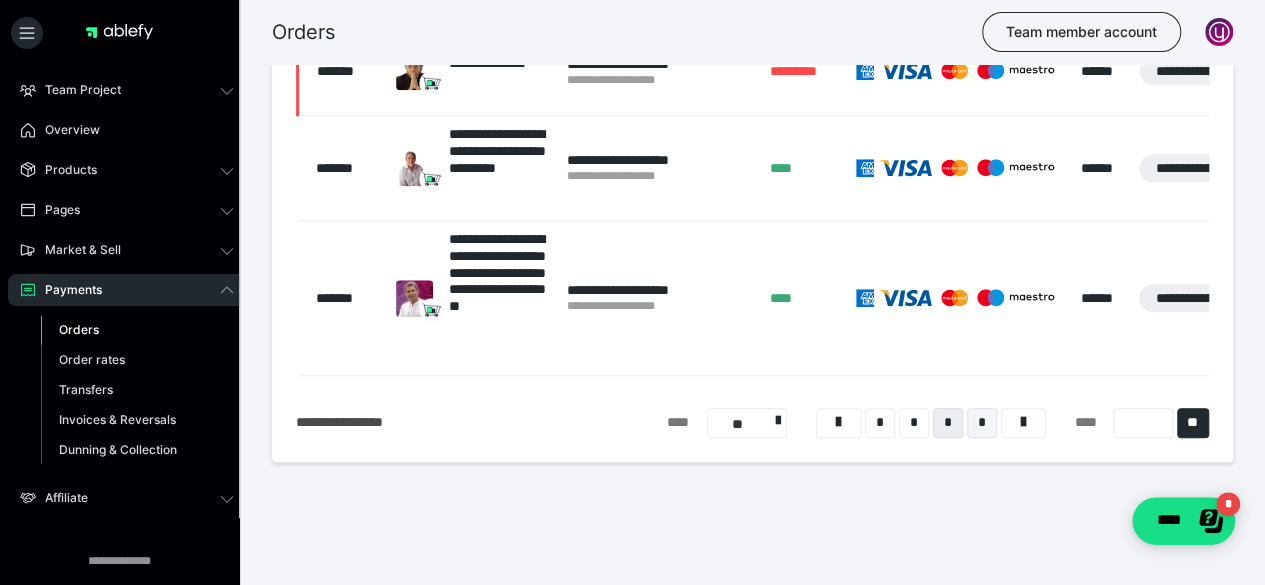 click on "*" at bounding box center (982, 423) 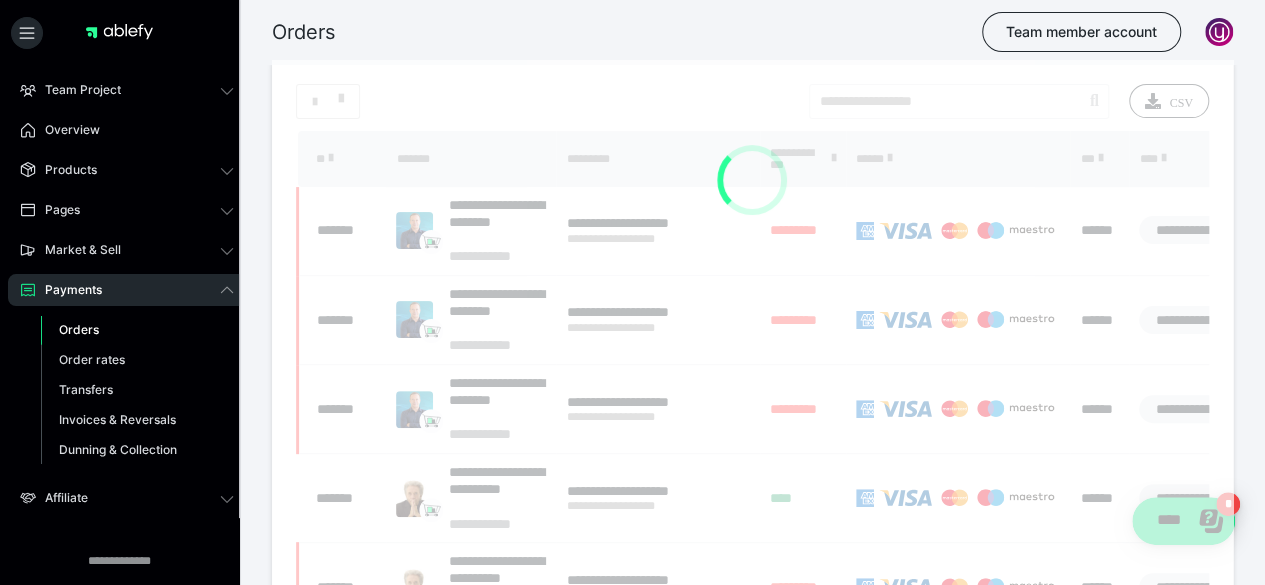 scroll, scrollTop: 26, scrollLeft: 0, axis: vertical 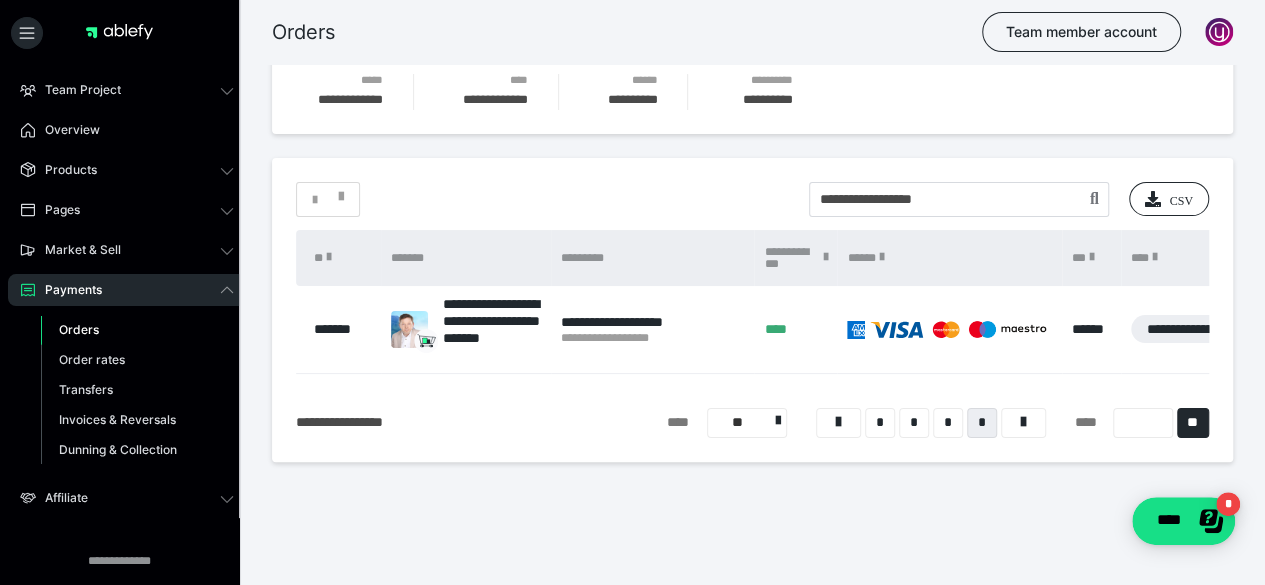 drag, startPoint x: 816, startPoint y: 357, endPoint x: 380, endPoint y: 363, distance: 436.0413 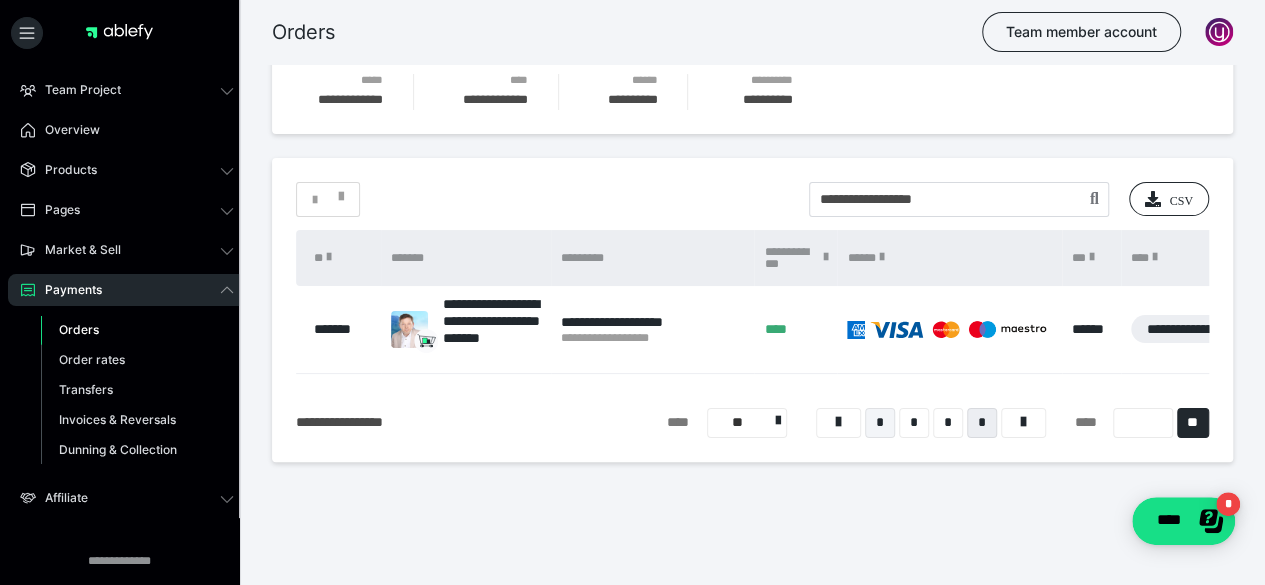 click on "*" at bounding box center (880, 423) 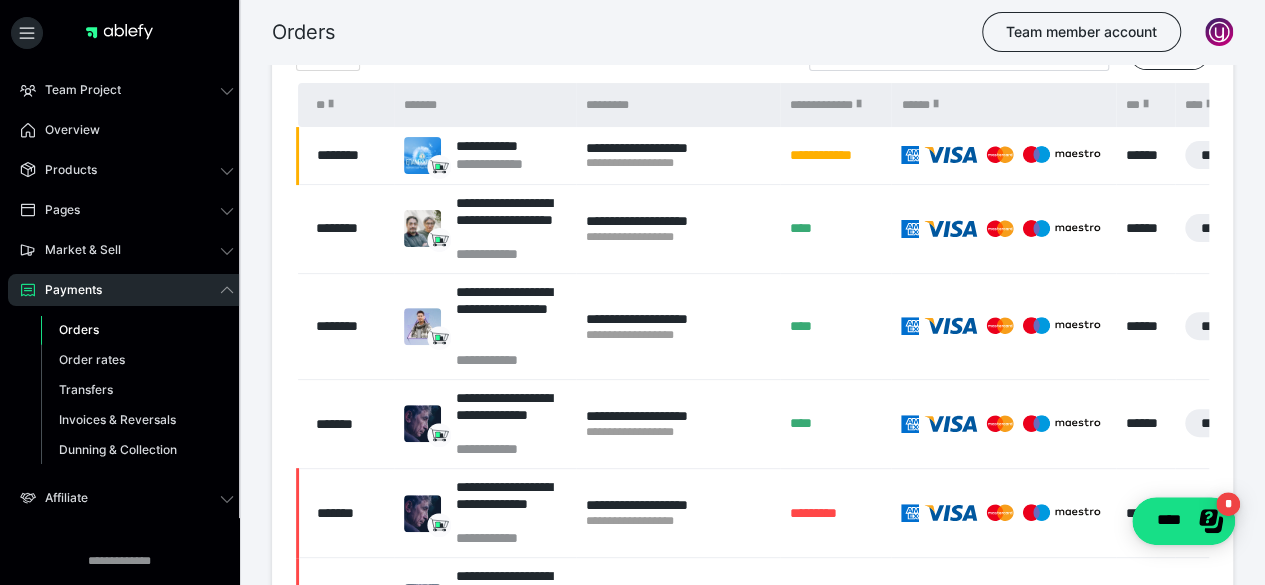 scroll, scrollTop: 200, scrollLeft: 0, axis: vertical 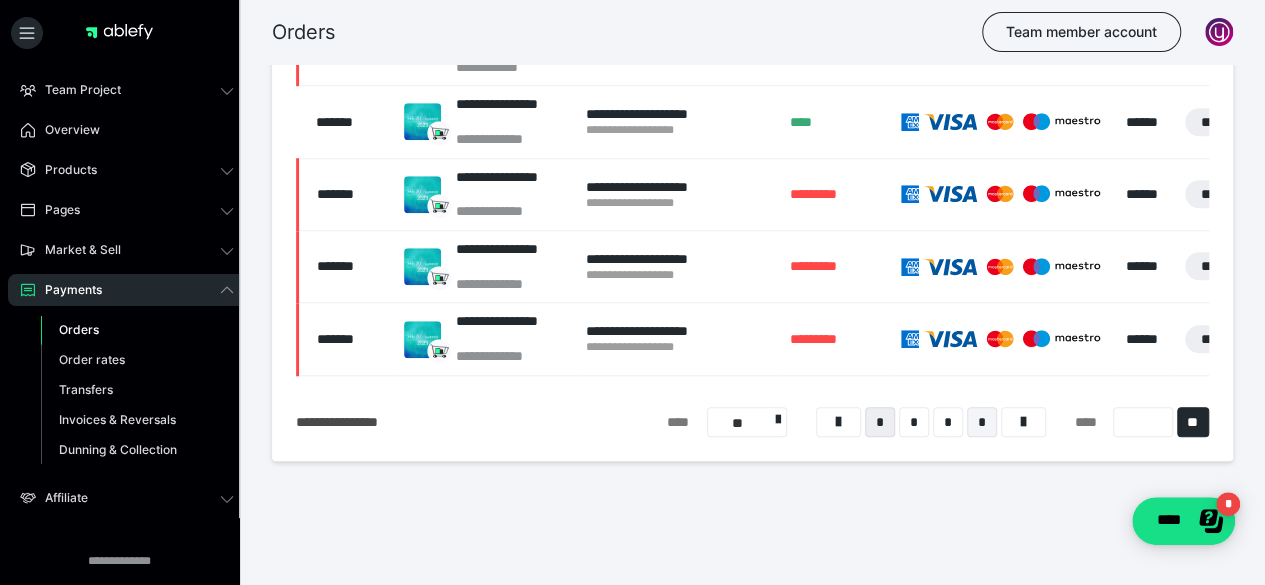 click on "*" at bounding box center (982, 422) 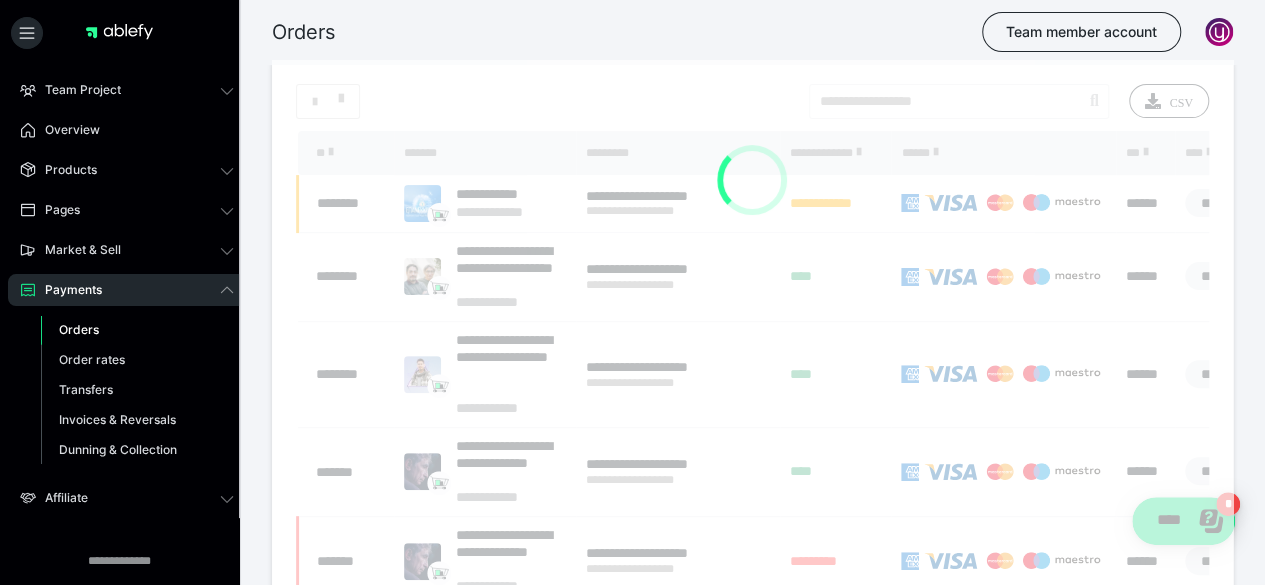 scroll, scrollTop: 26, scrollLeft: 0, axis: vertical 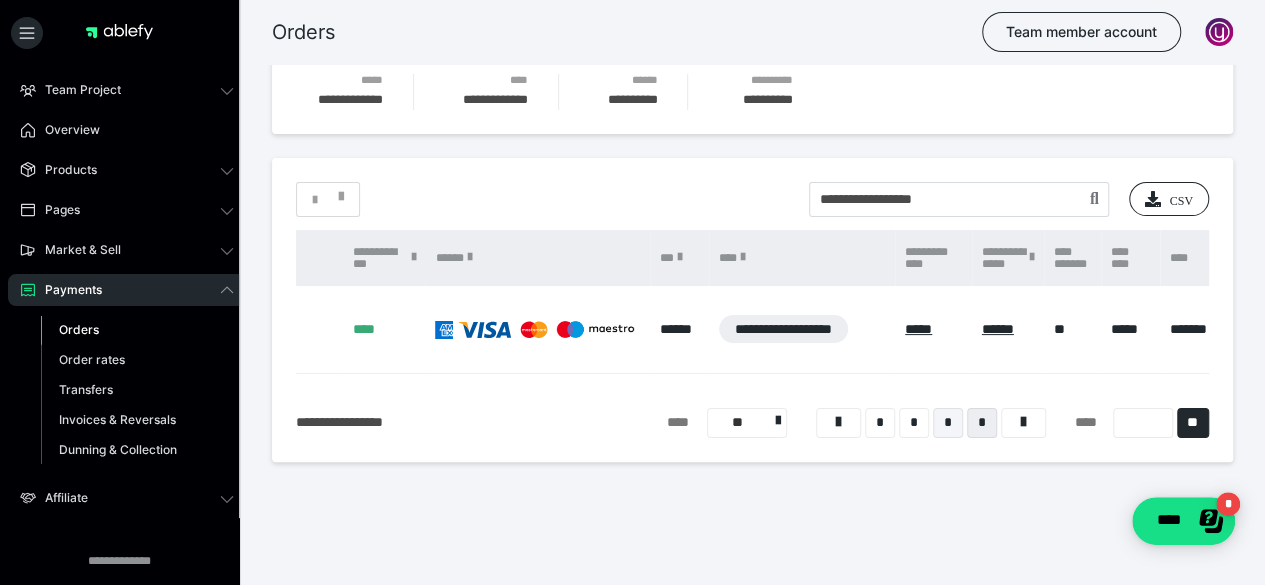 click on "*" at bounding box center [948, 423] 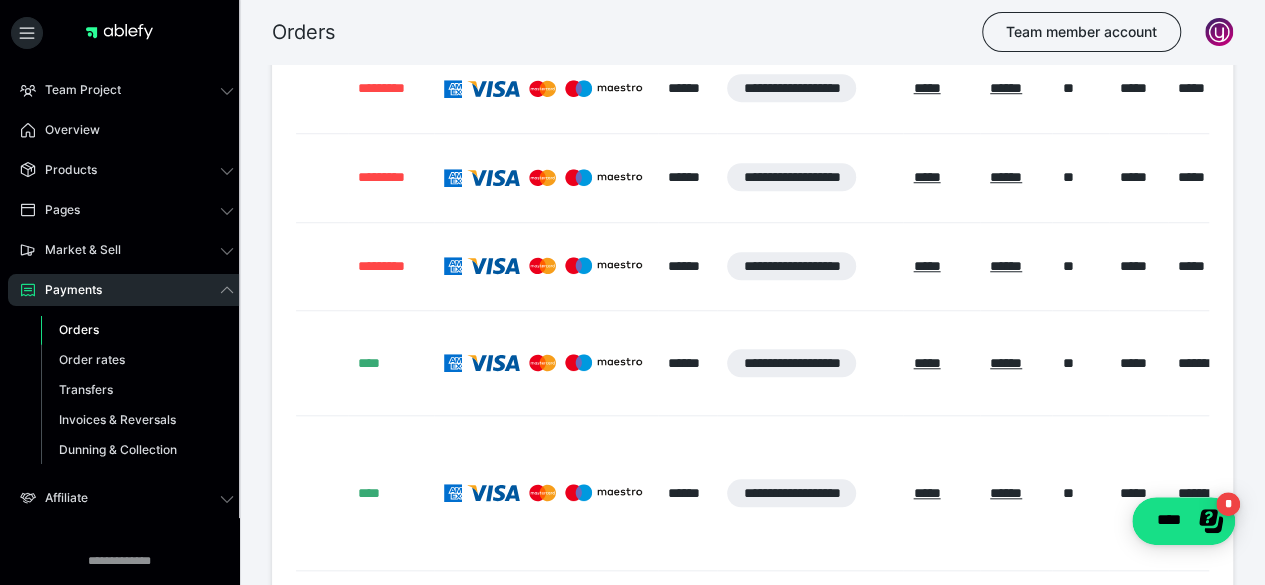 scroll, scrollTop: 907, scrollLeft: 0, axis: vertical 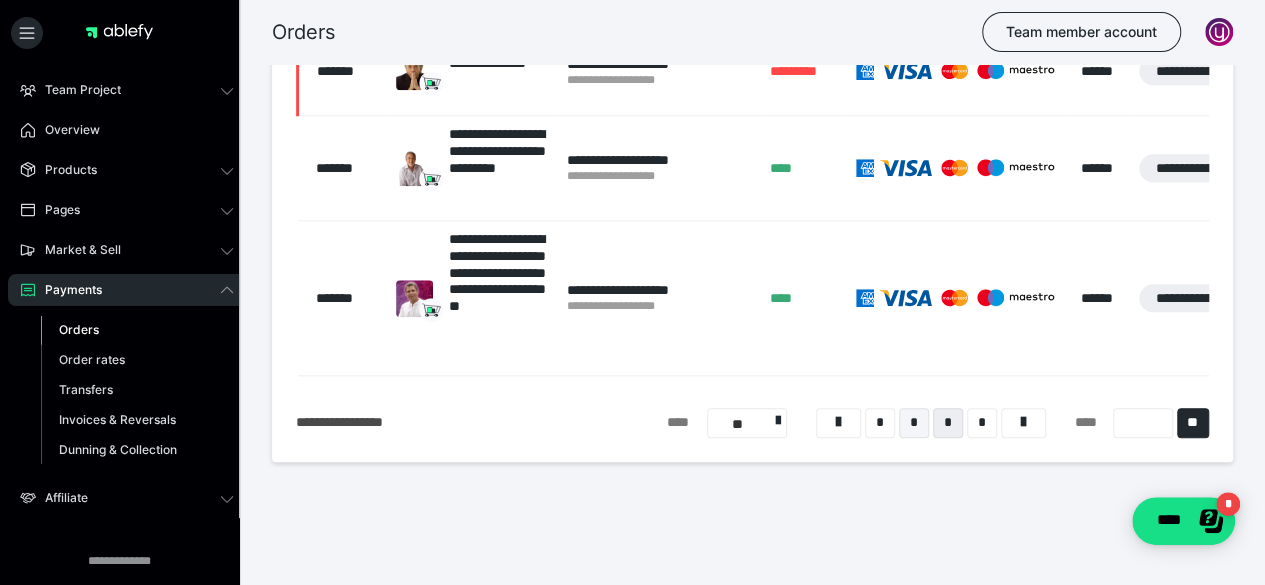 click on "*" at bounding box center [914, 423] 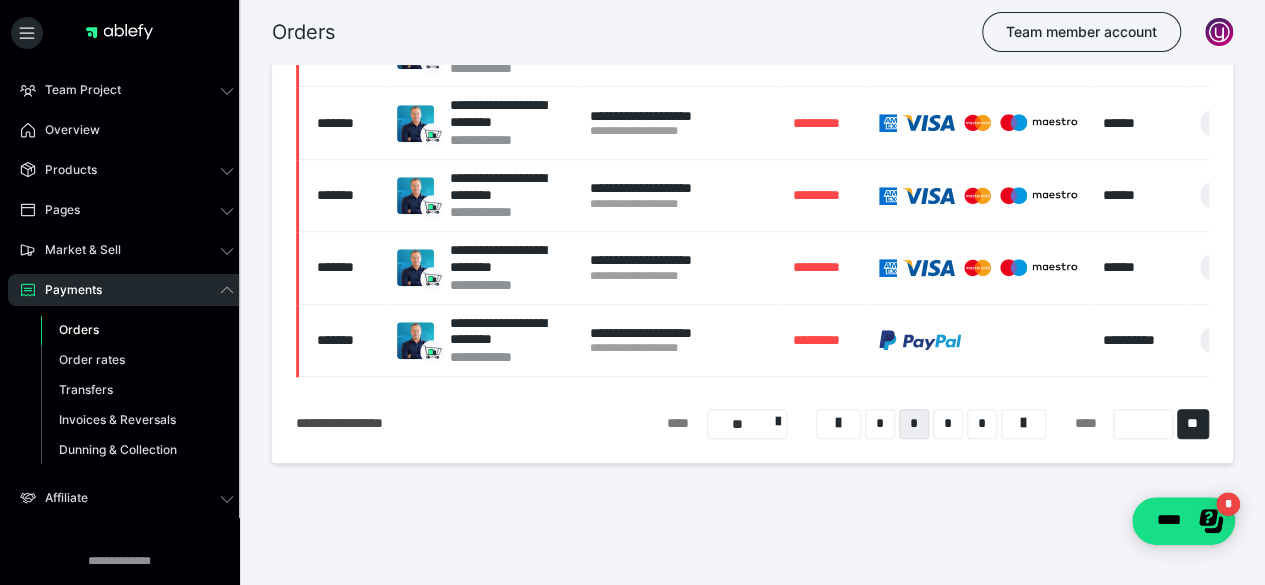 scroll, scrollTop: 692, scrollLeft: 0, axis: vertical 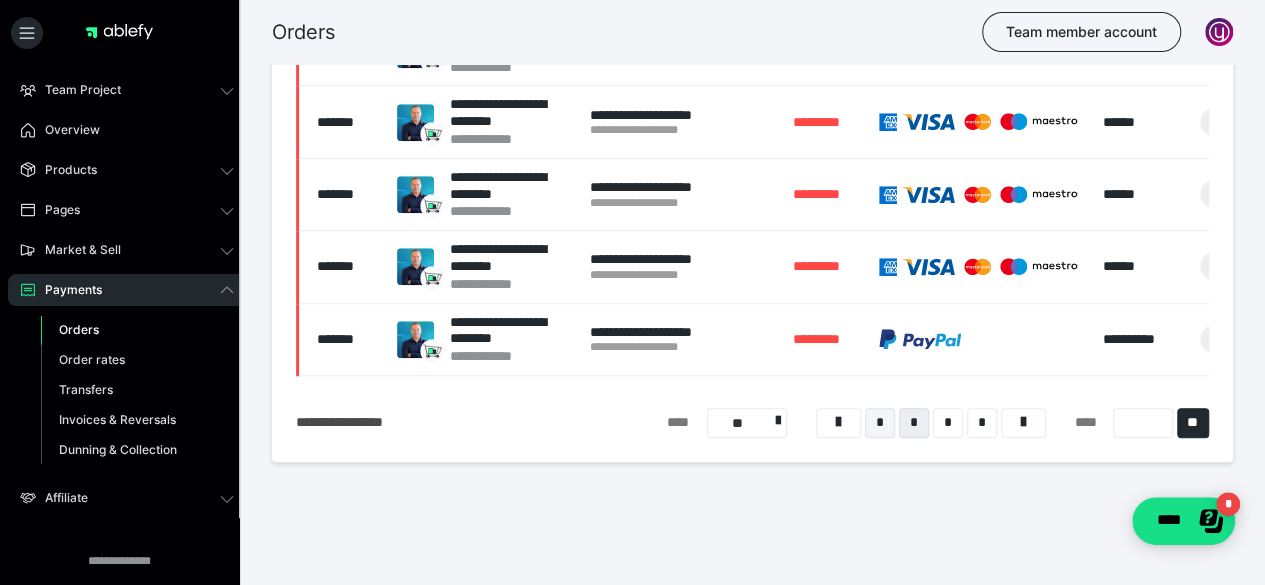 click on "*" at bounding box center (880, 423) 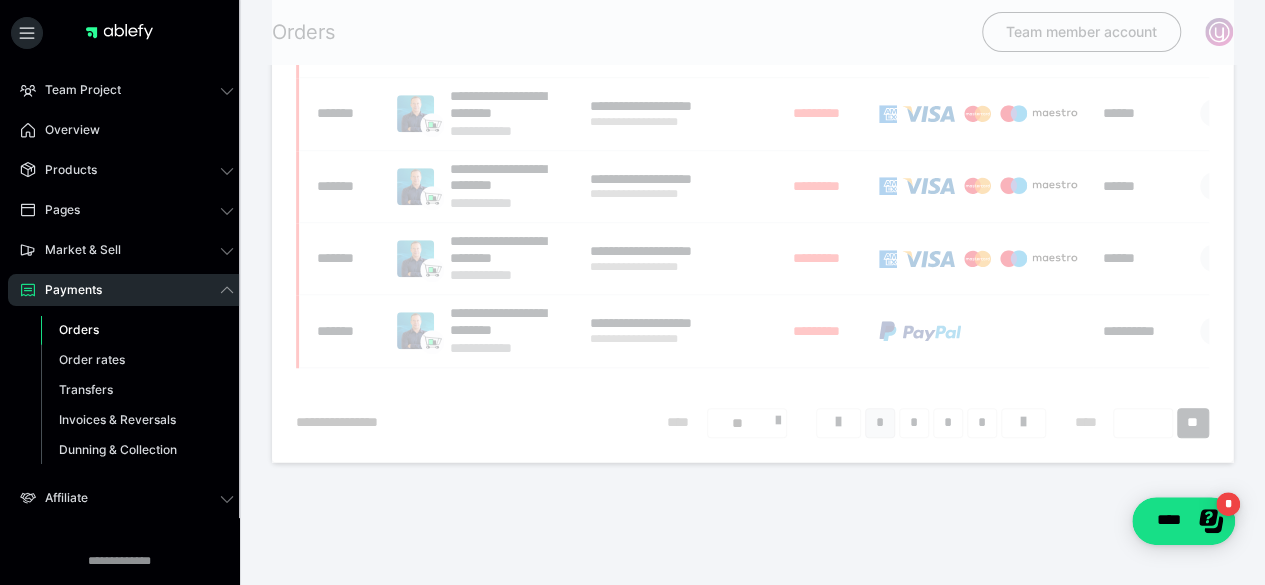 scroll, scrollTop: 124, scrollLeft: 0, axis: vertical 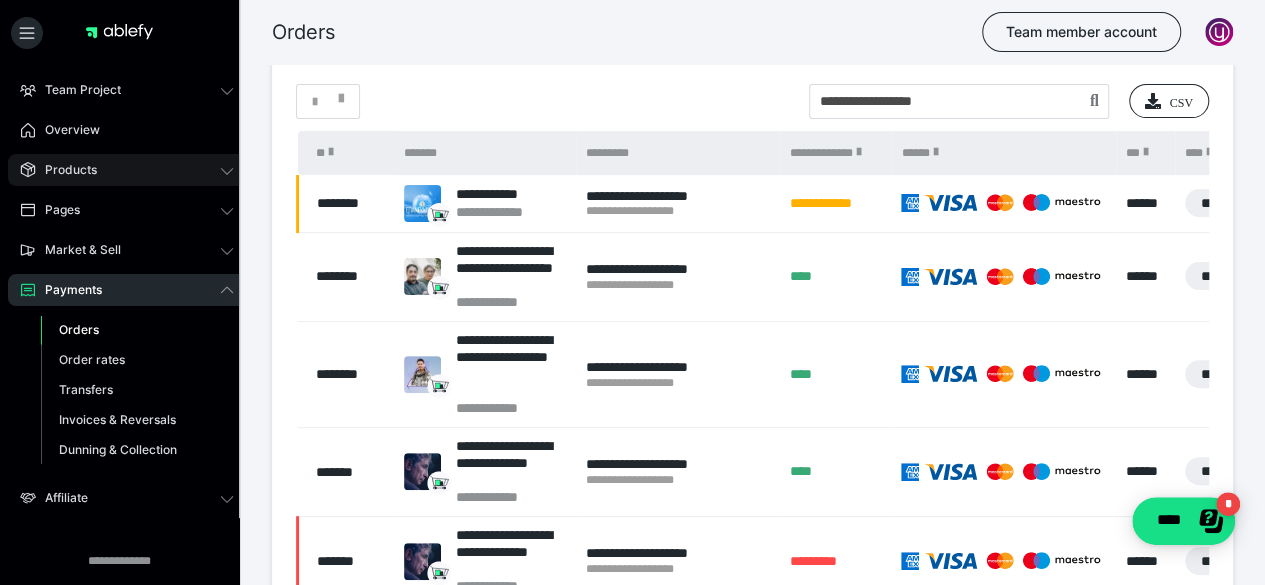 click on "Products" at bounding box center [127, 170] 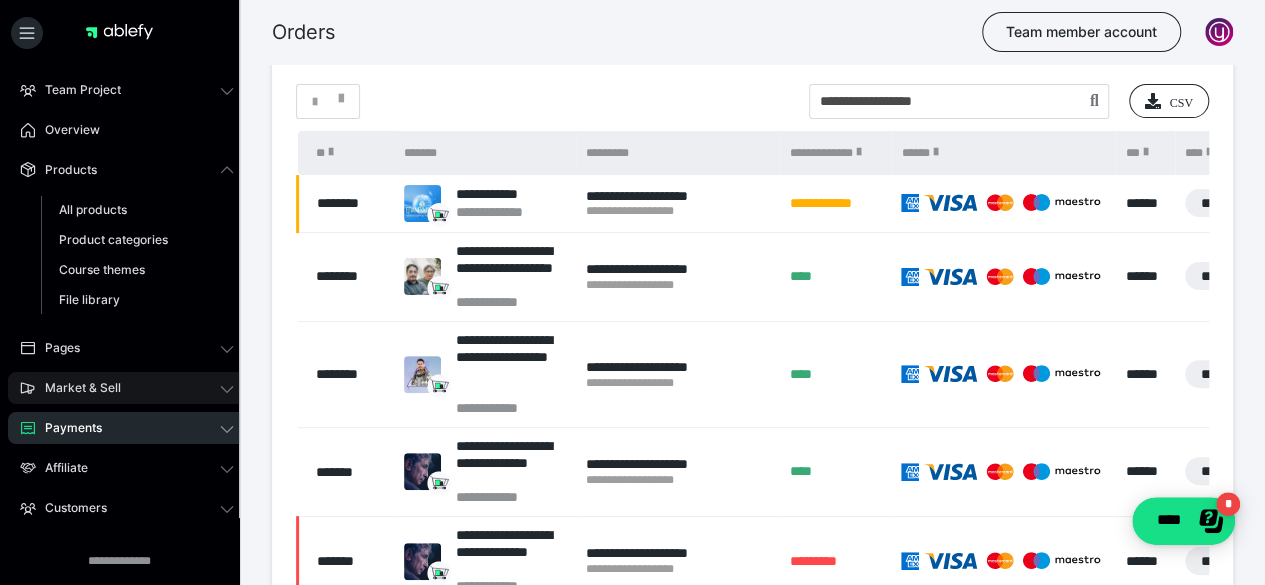 click on "Market & Sell" at bounding box center (127, 388) 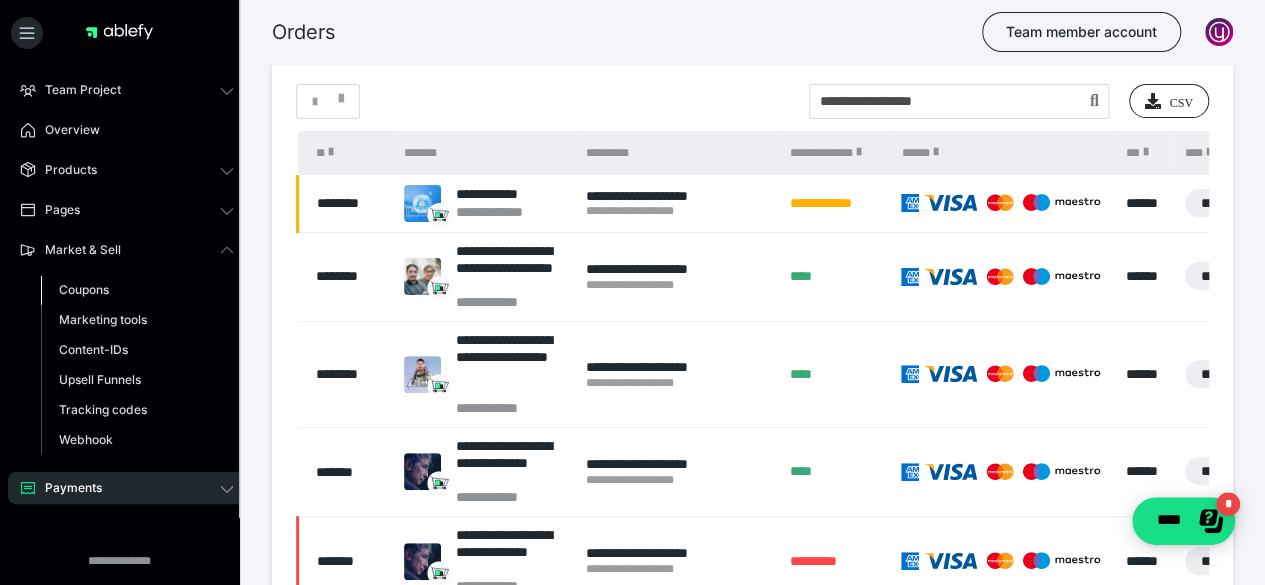 click on "Coupons" at bounding box center (84, 289) 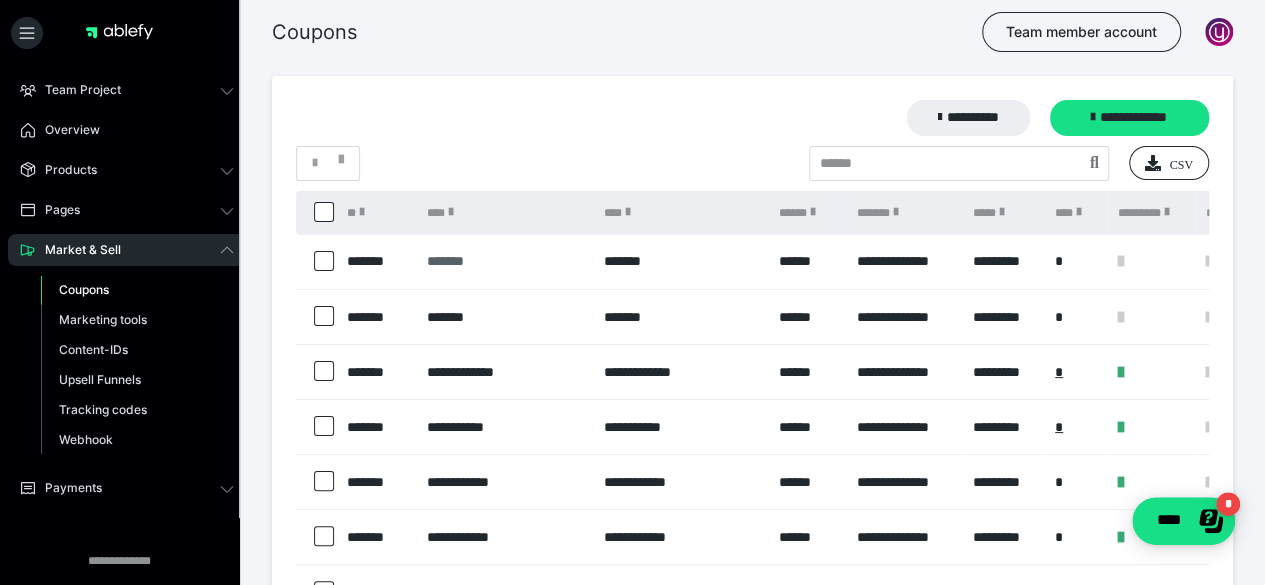 click on "*******" at bounding box center [505, 261] 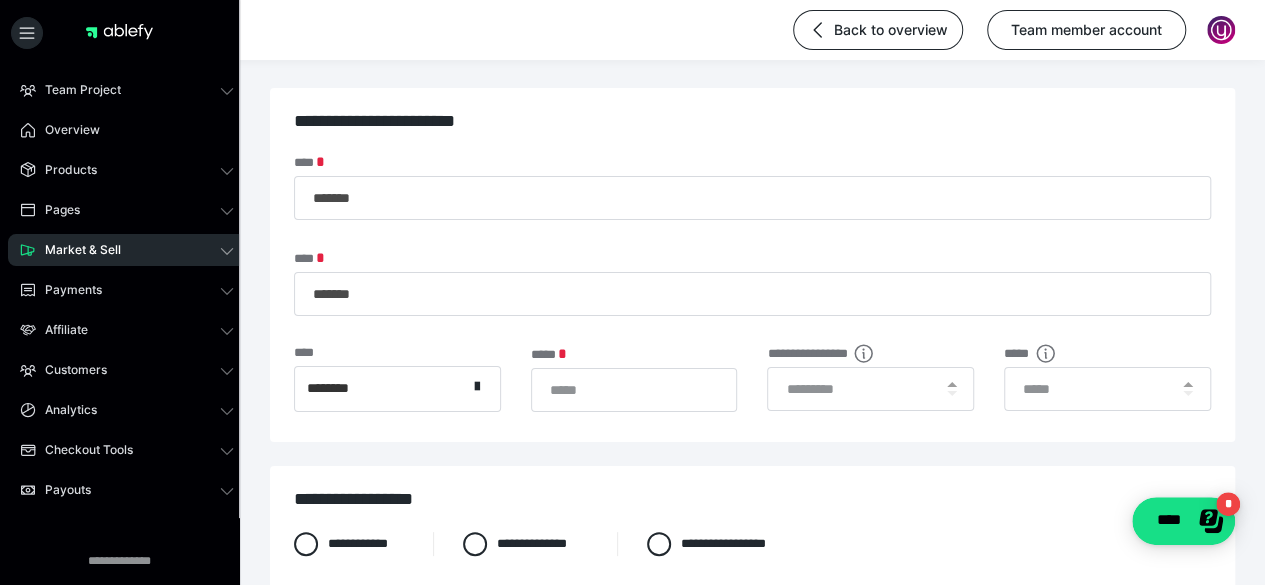 scroll, scrollTop: 0, scrollLeft: 0, axis: both 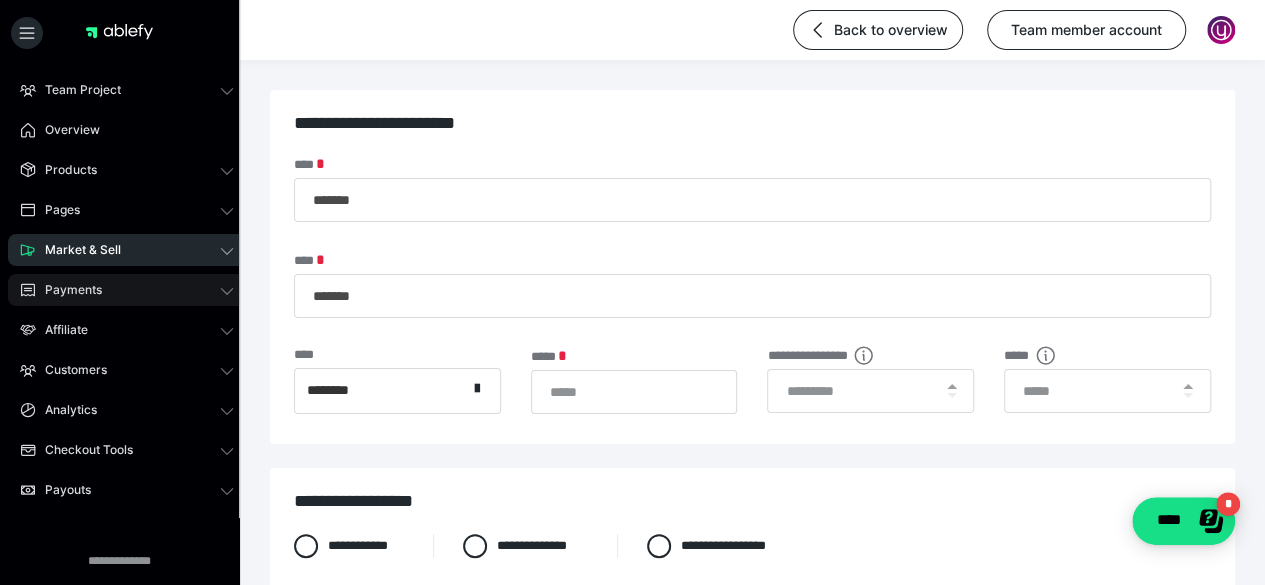click on "Payments" at bounding box center [127, 290] 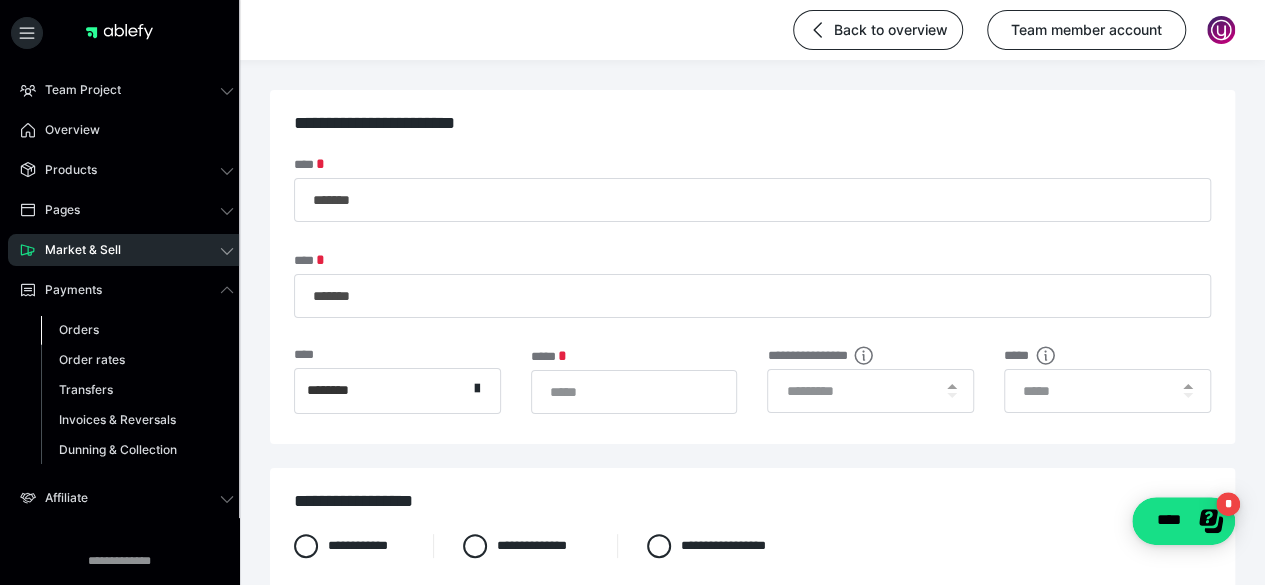 click on "Orders" at bounding box center [79, 329] 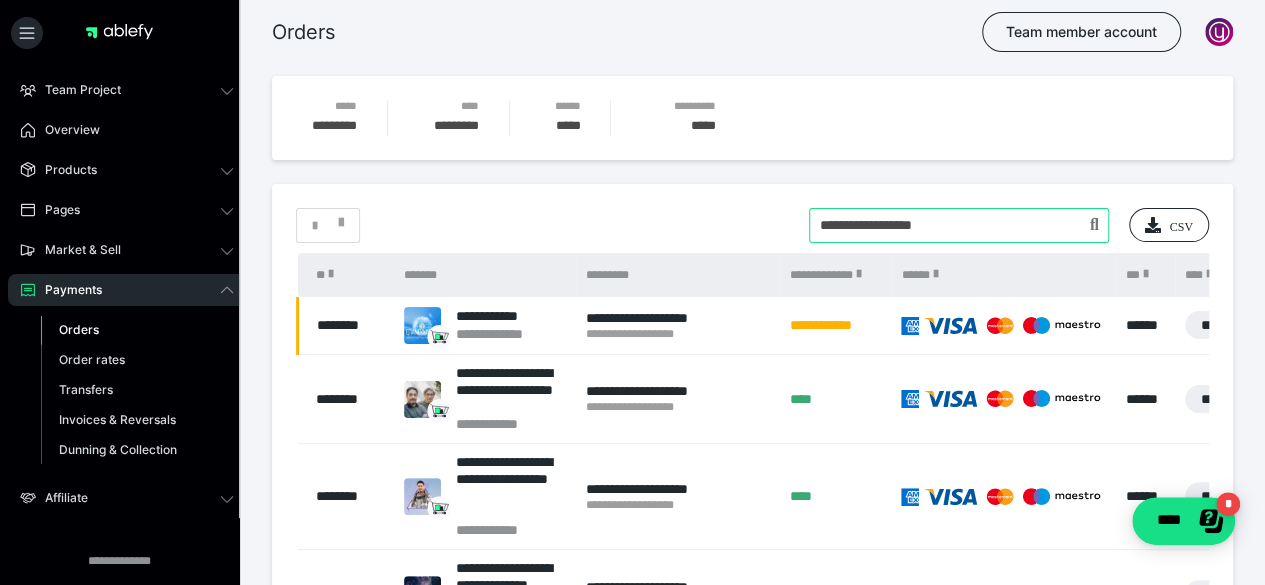click at bounding box center (959, 225) 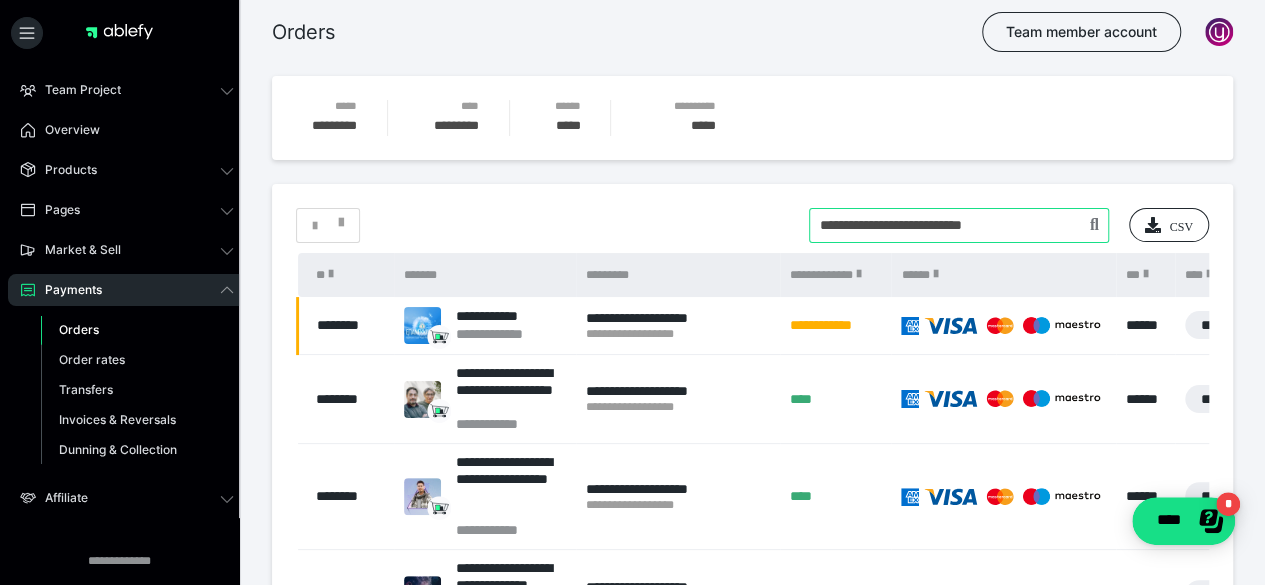 type on "**********" 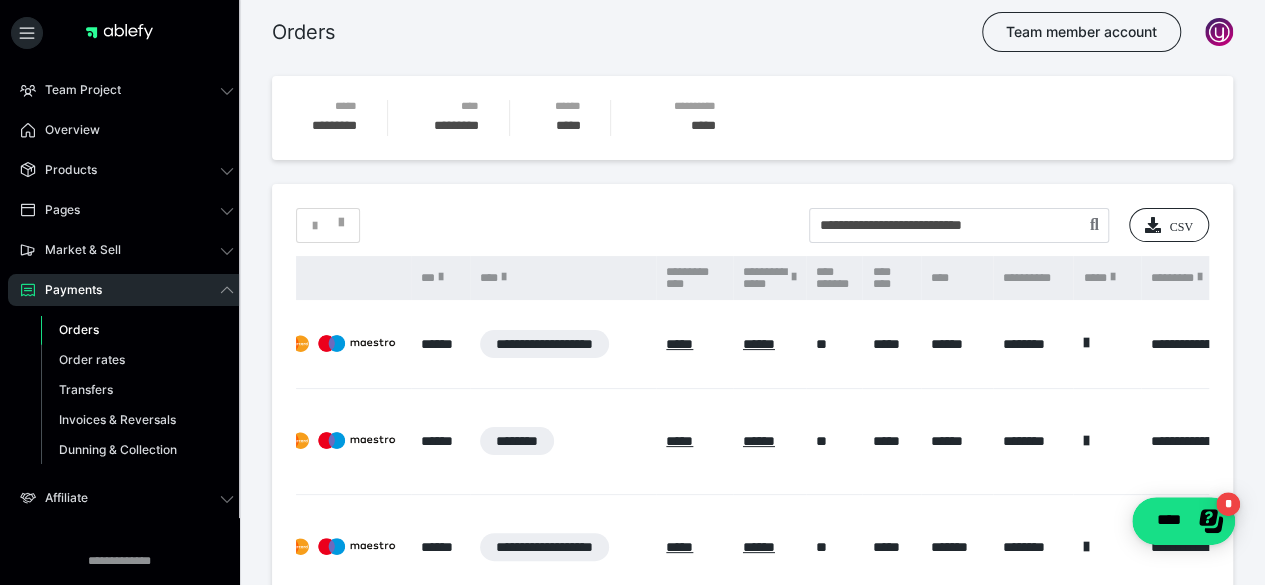 scroll, scrollTop: 0, scrollLeft: 0, axis: both 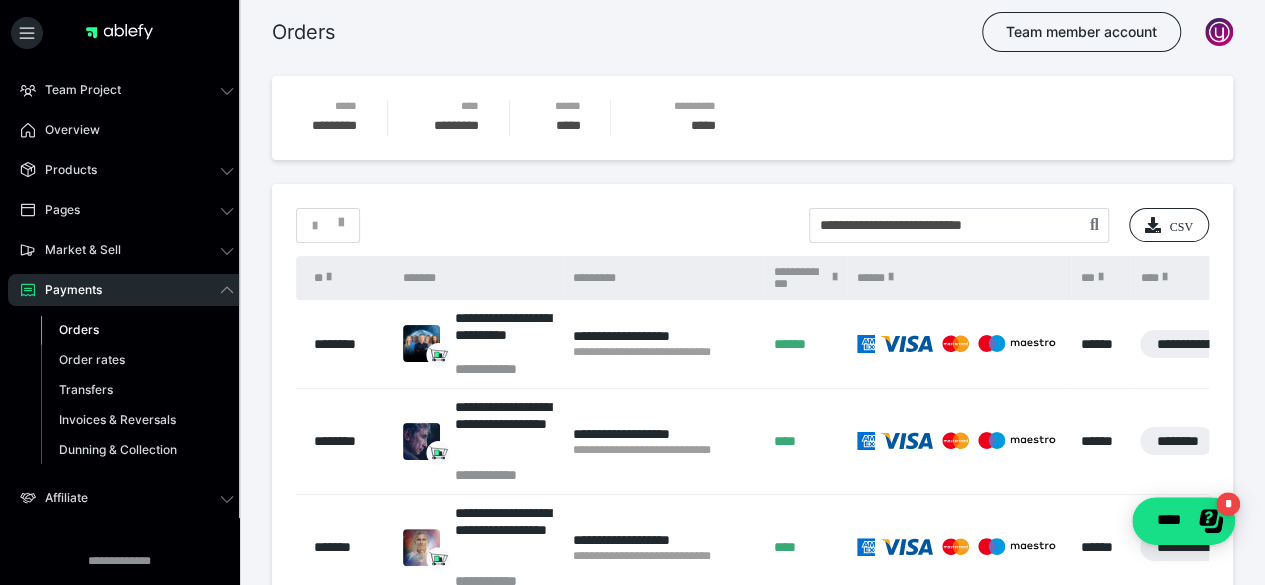 drag, startPoint x: 607, startPoint y: 369, endPoint x: 251, endPoint y: 357, distance: 356.20218 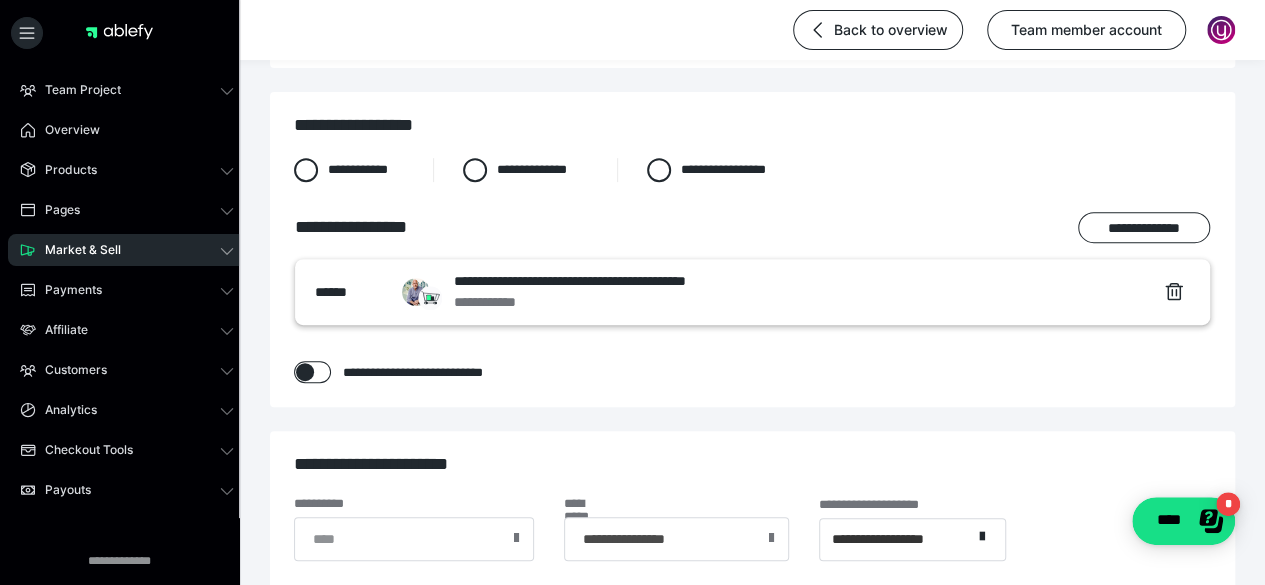 scroll, scrollTop: 600, scrollLeft: 0, axis: vertical 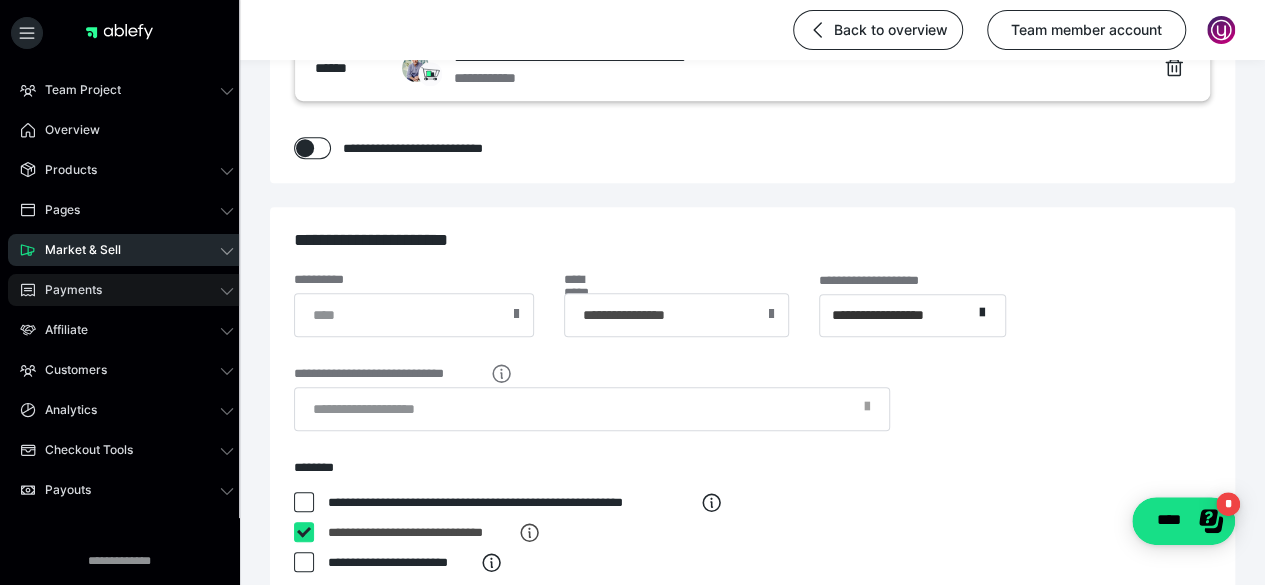 click on "Payments" at bounding box center [127, 290] 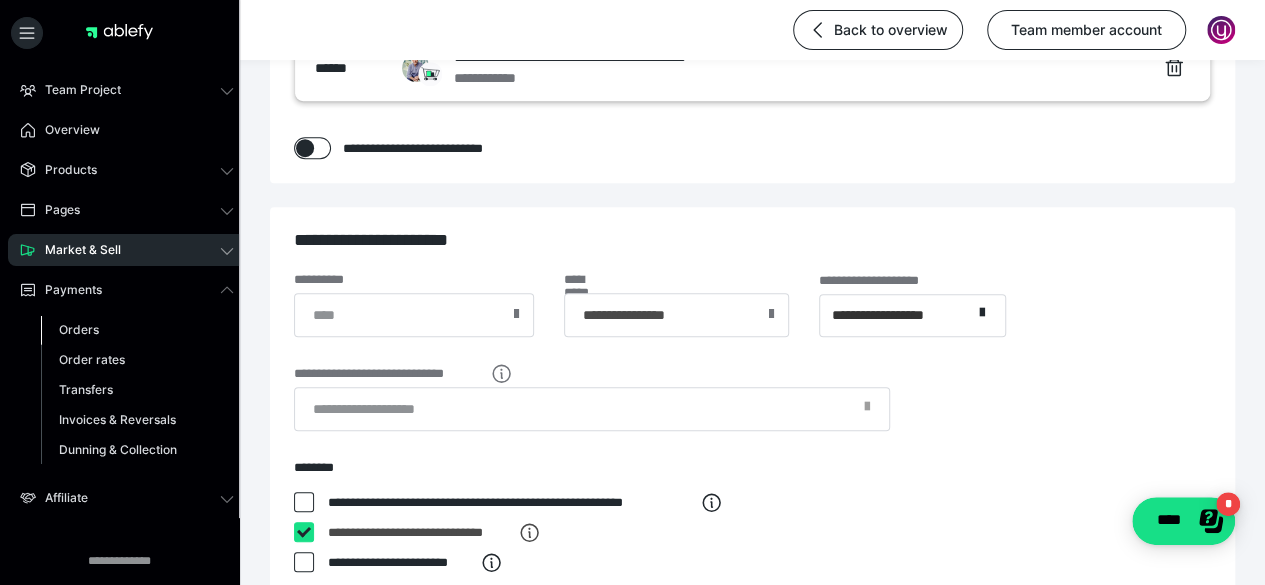 click on "Orders" at bounding box center [137, 330] 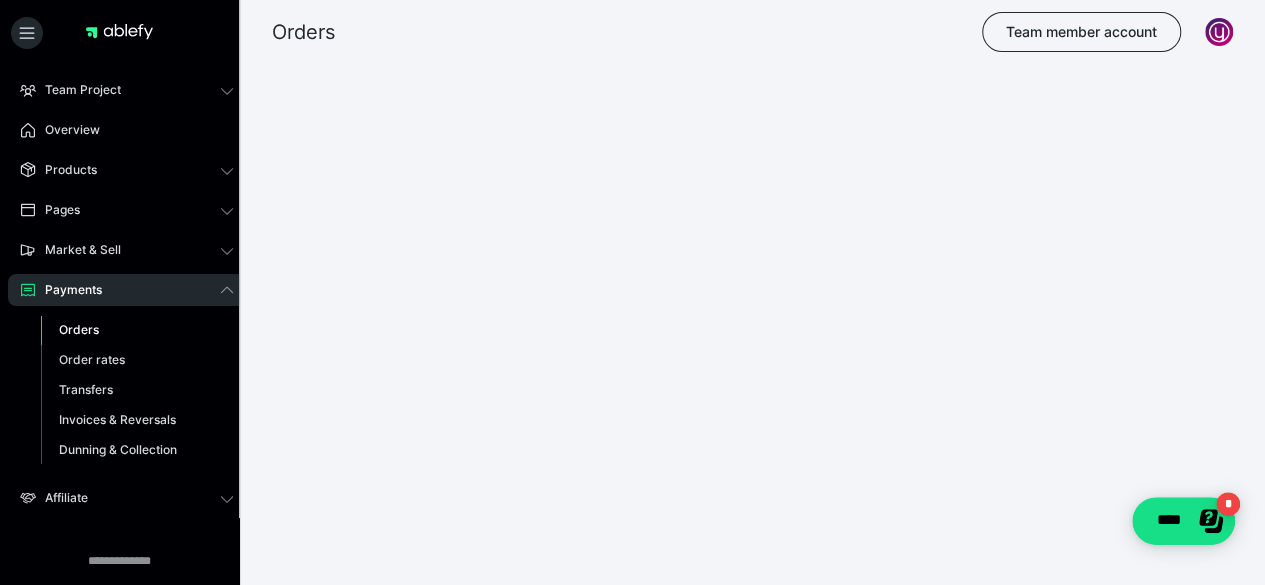 scroll, scrollTop: 0, scrollLeft: 0, axis: both 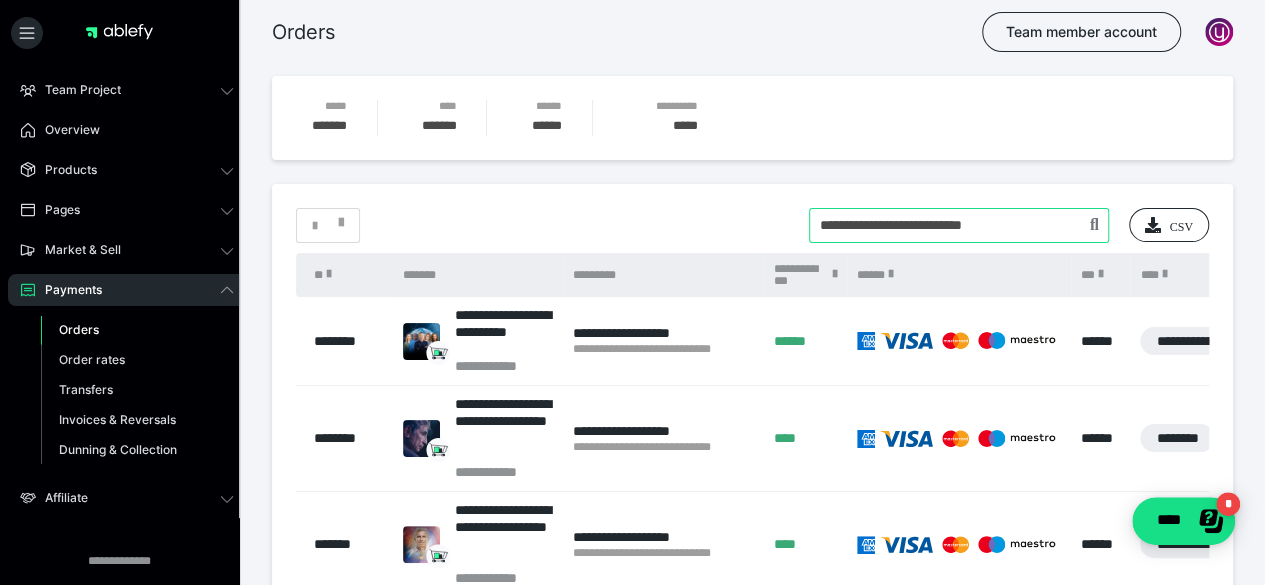 click at bounding box center [959, 225] 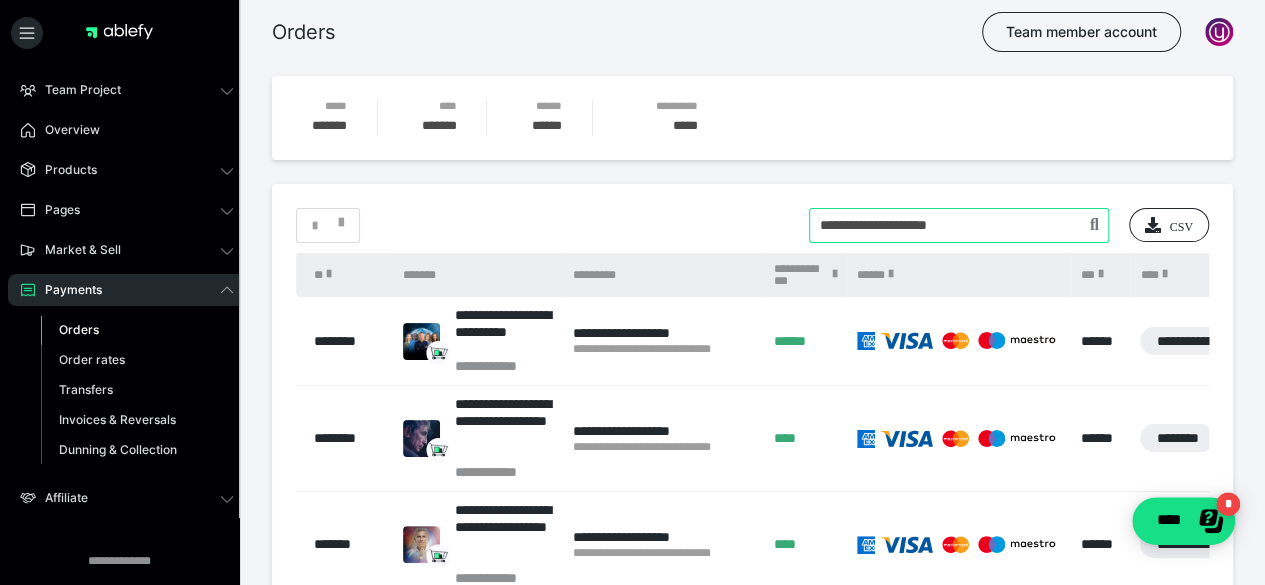 type on "**********" 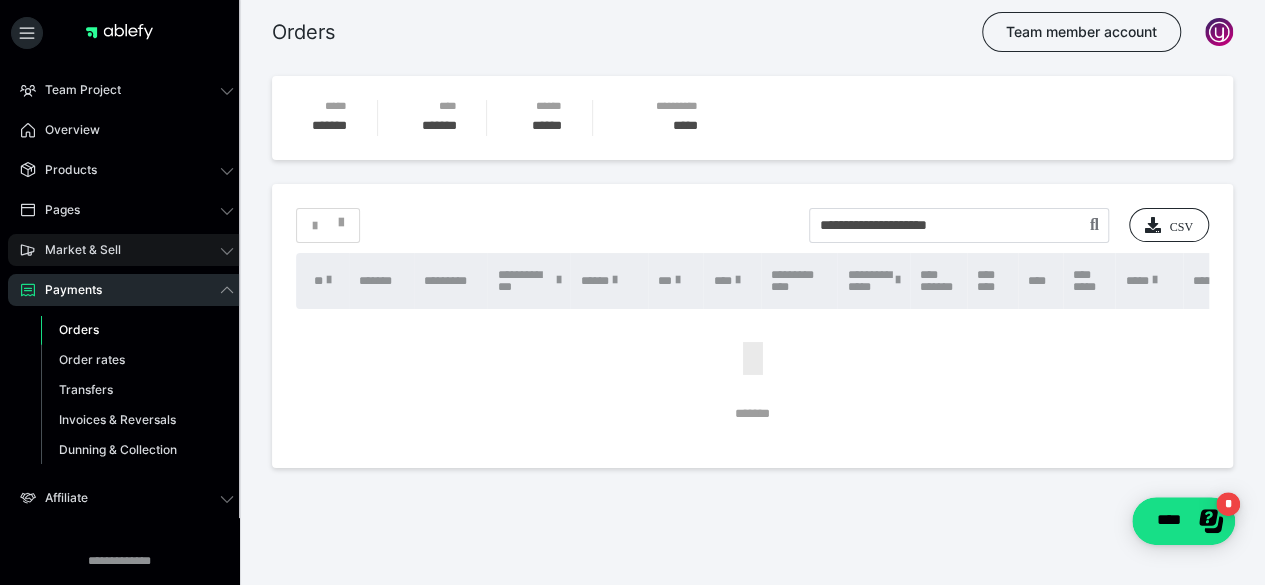 click 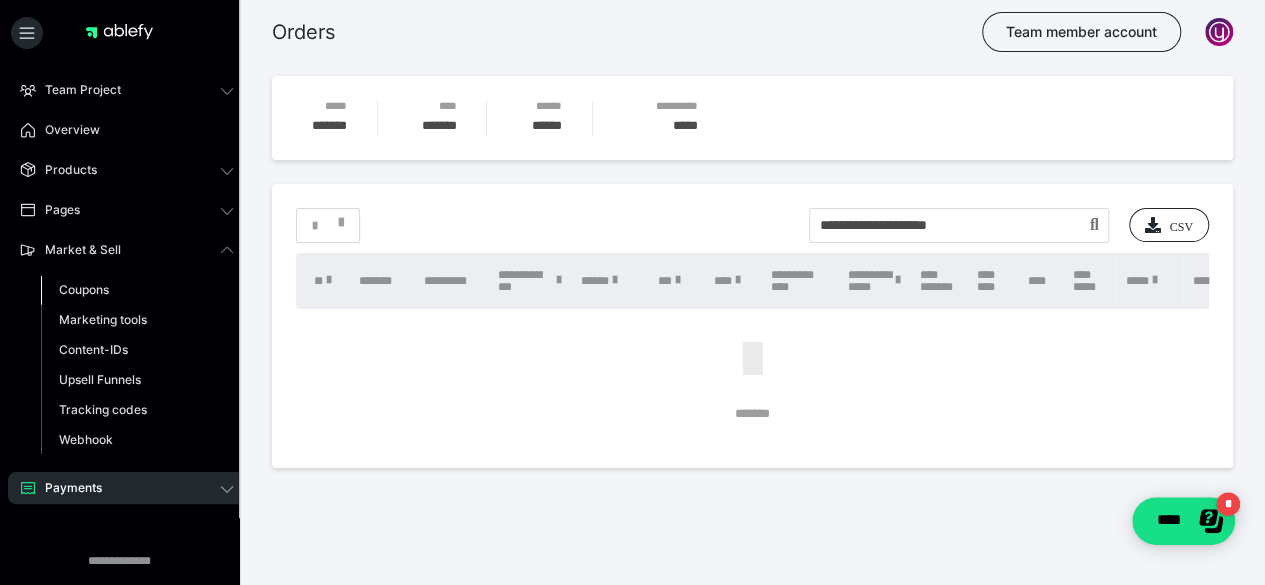 click on "Coupons" at bounding box center (137, 290) 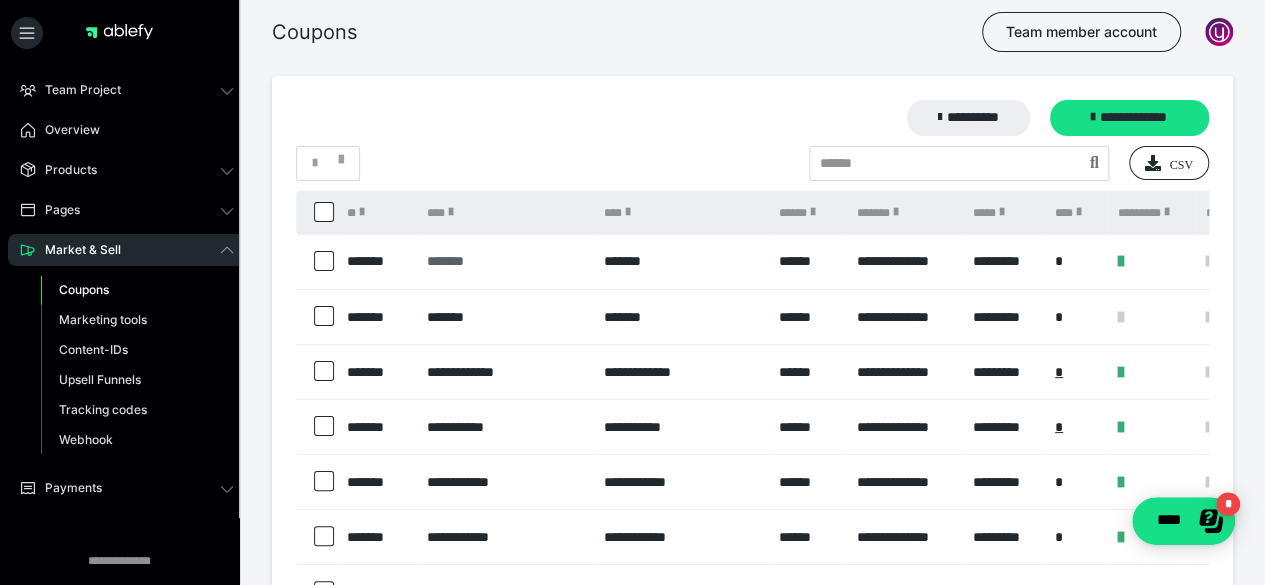 click on "*******" at bounding box center (505, 261) 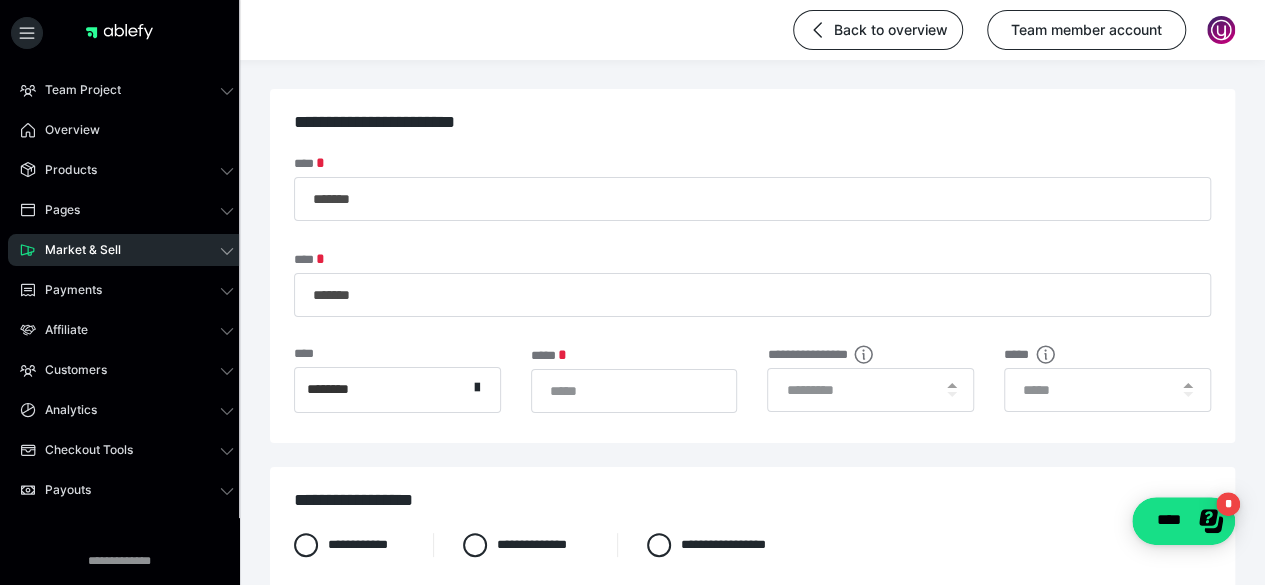 scroll, scrollTop: 0, scrollLeft: 0, axis: both 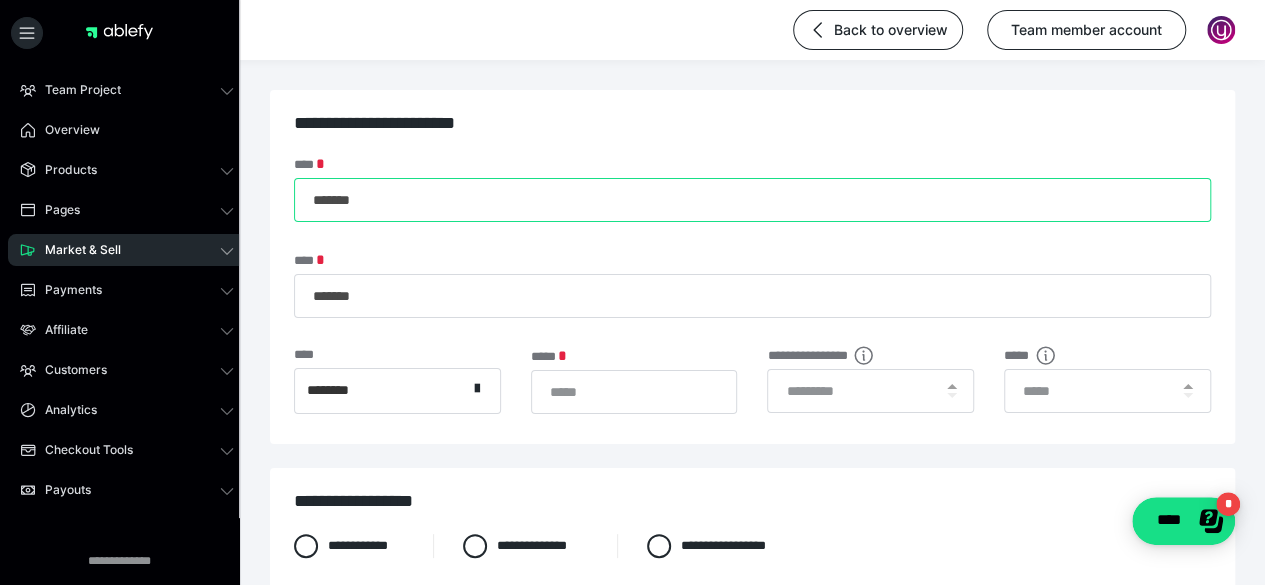 click on "*******" at bounding box center (752, 200) 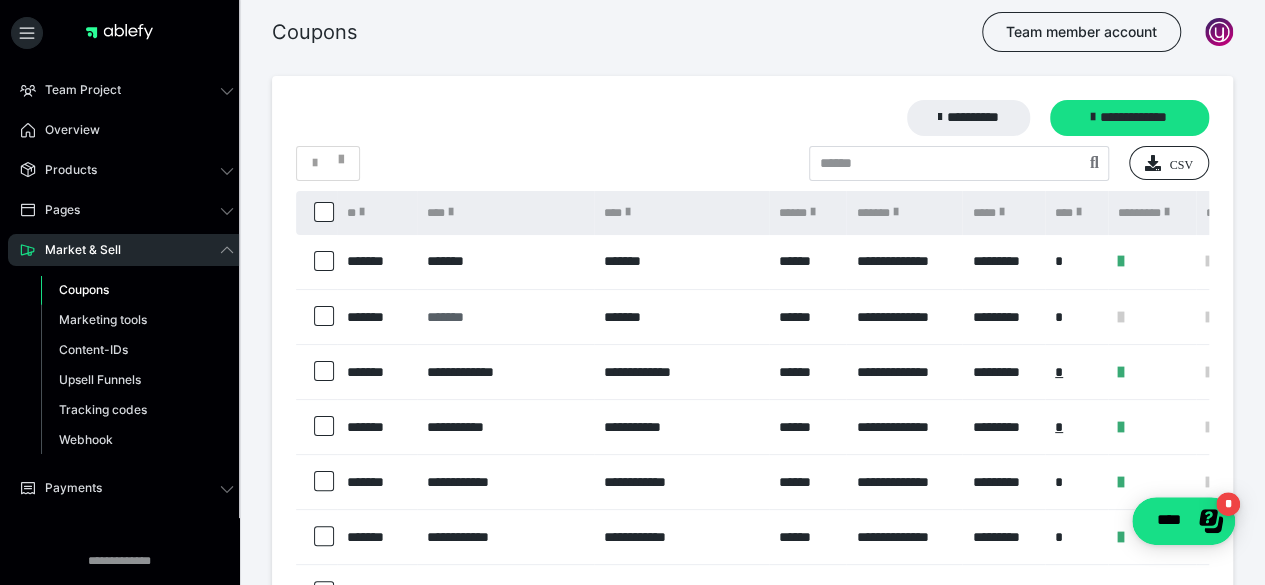 click on "*******" at bounding box center [505, 317] 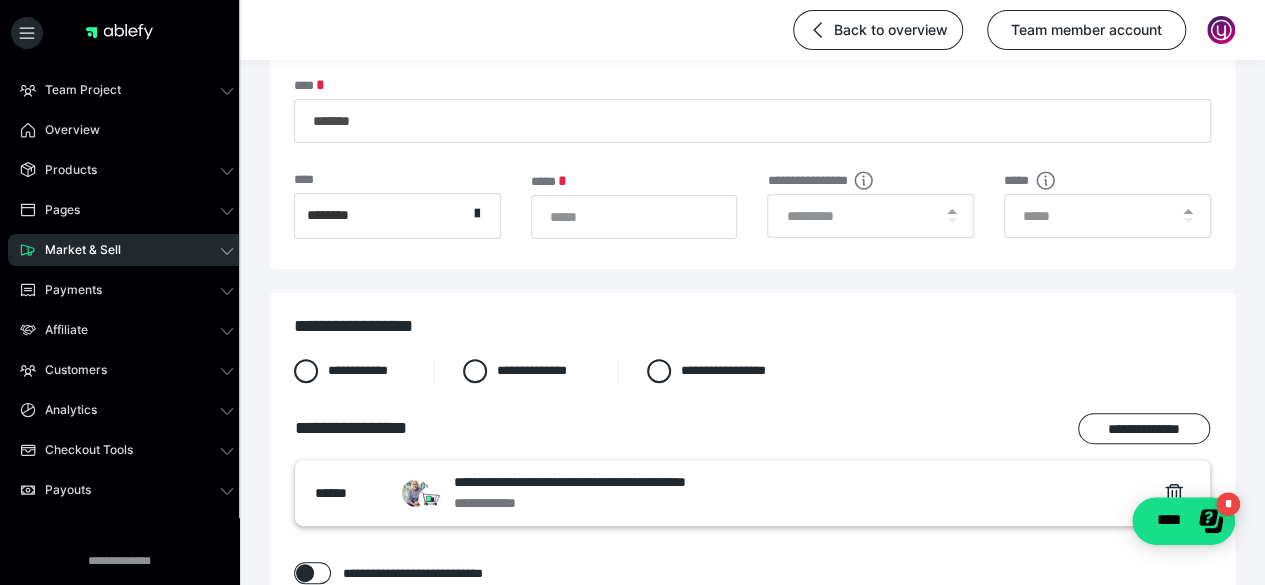scroll, scrollTop: 0, scrollLeft: 0, axis: both 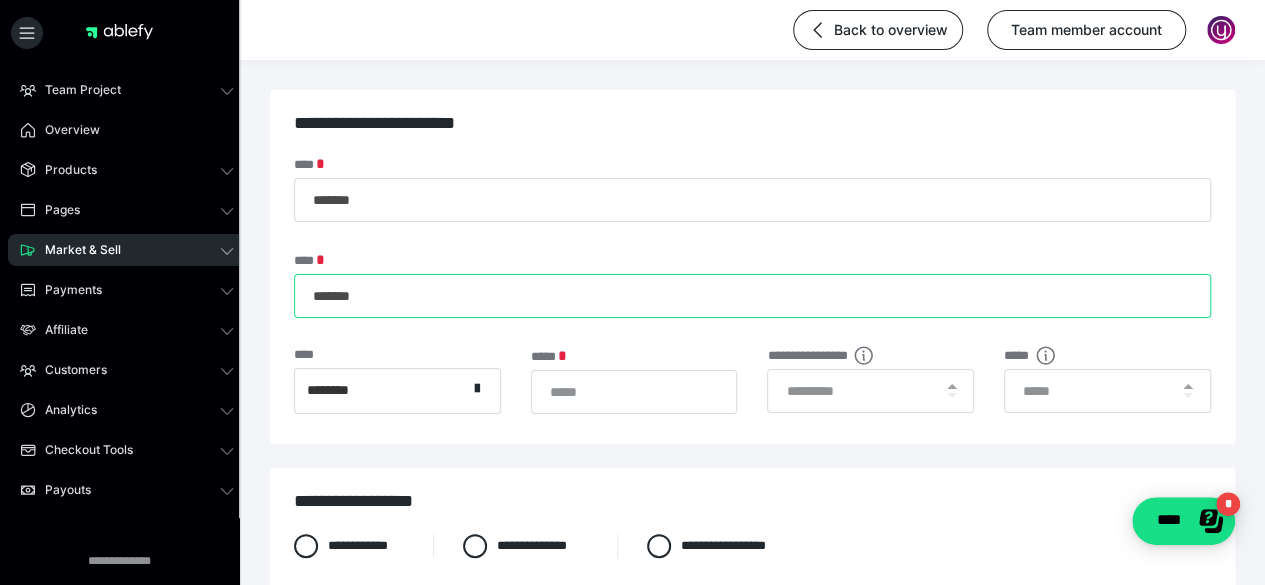 click on "*******" at bounding box center (752, 296) 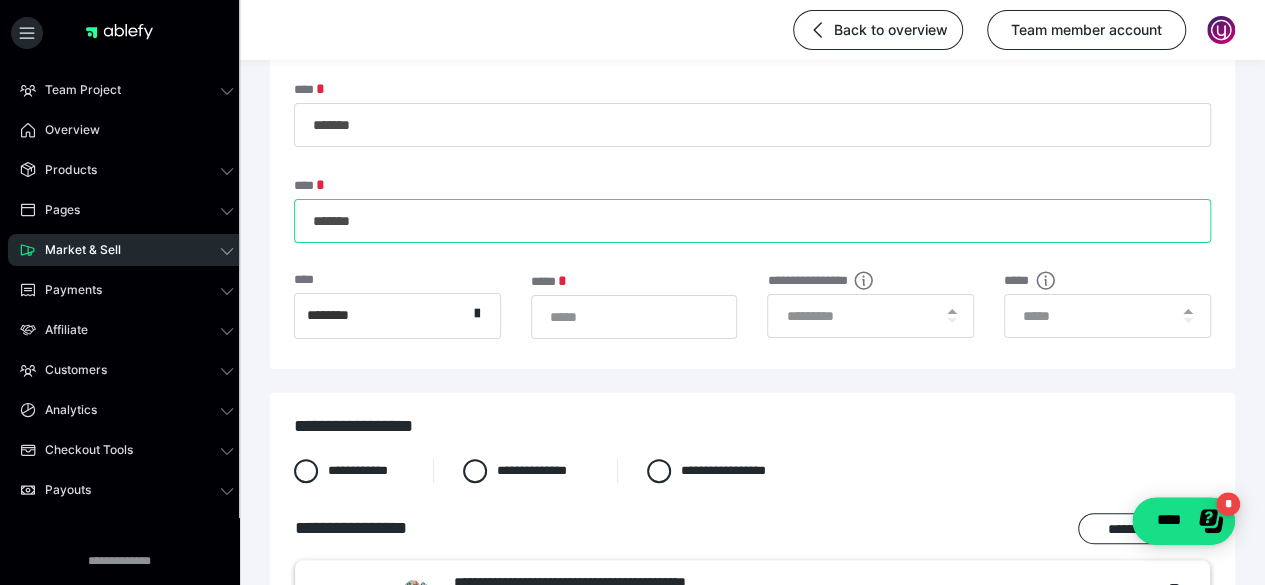 scroll, scrollTop: 0, scrollLeft: 0, axis: both 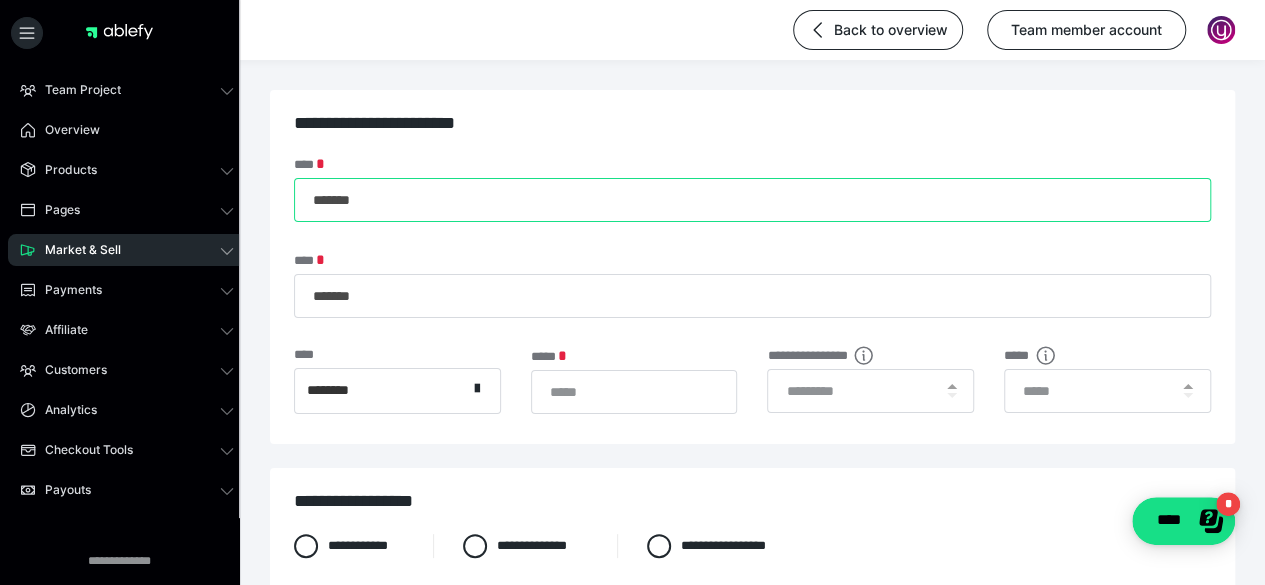 click on "*******" at bounding box center [752, 200] 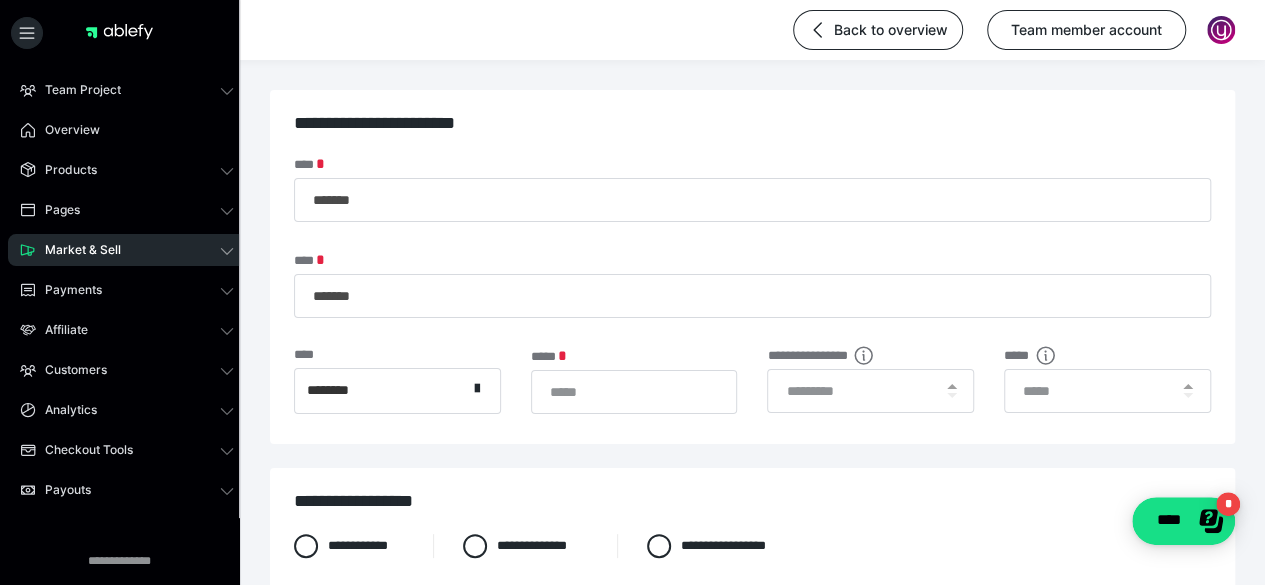 click on "**** *******" at bounding box center (752, 189) 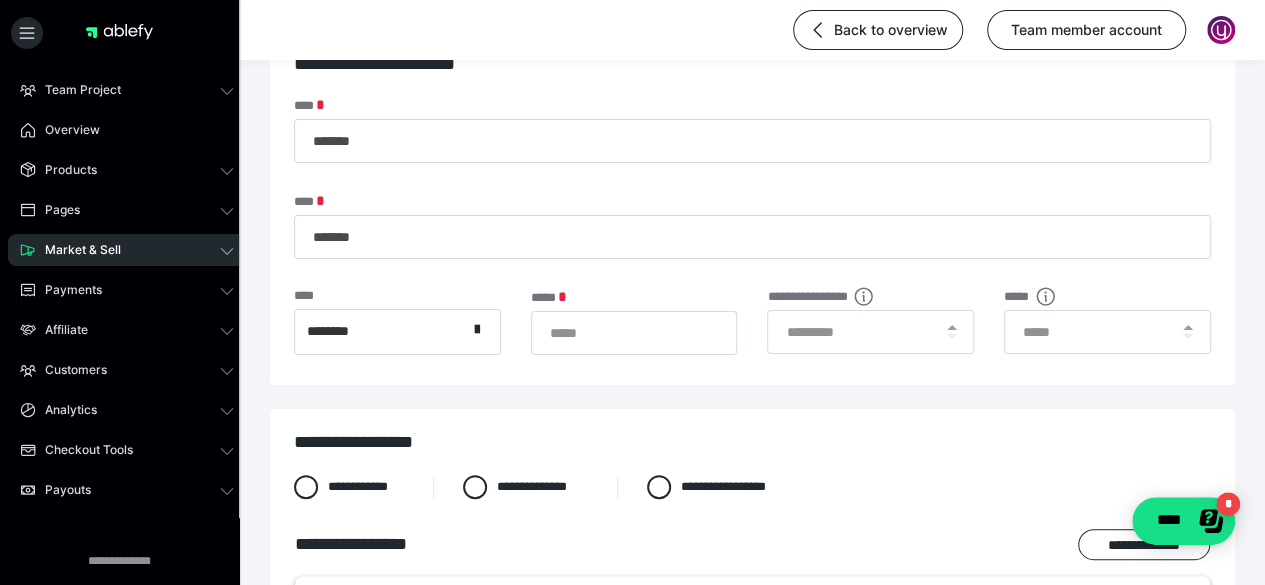 scroll, scrollTop: 0, scrollLeft: 0, axis: both 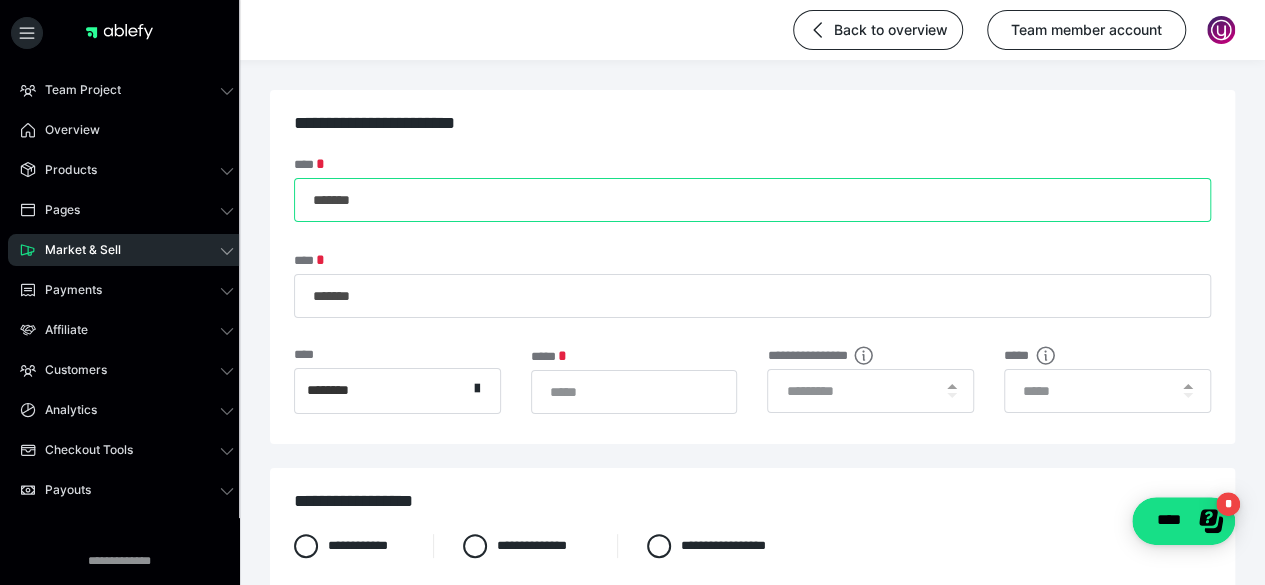 click on "*******" at bounding box center (752, 200) 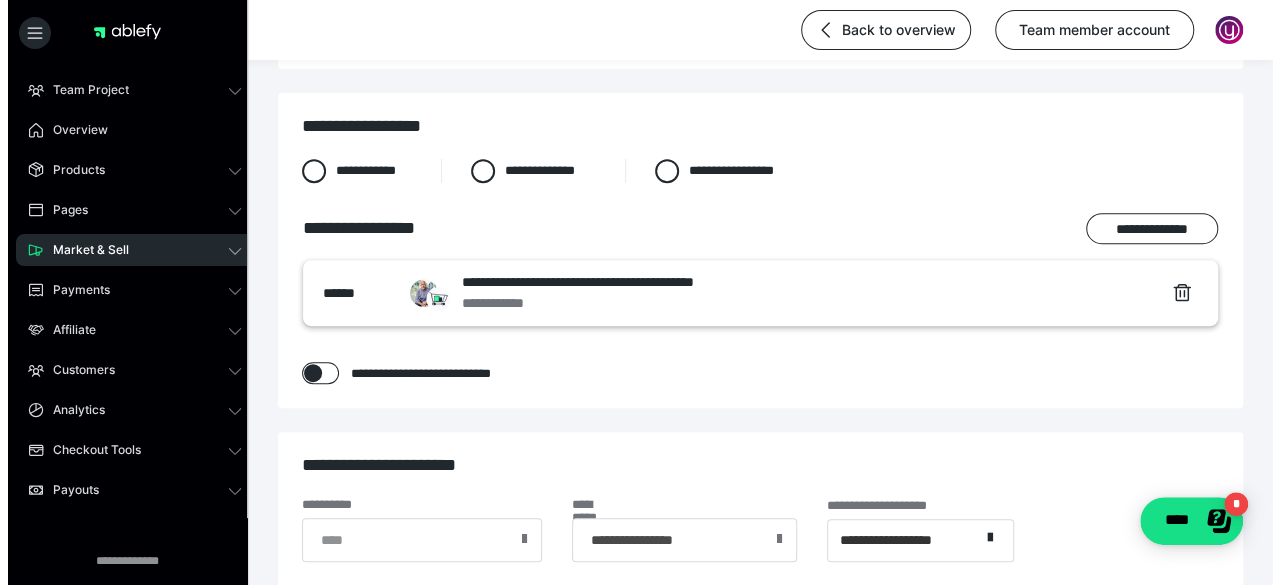 scroll, scrollTop: 0, scrollLeft: 0, axis: both 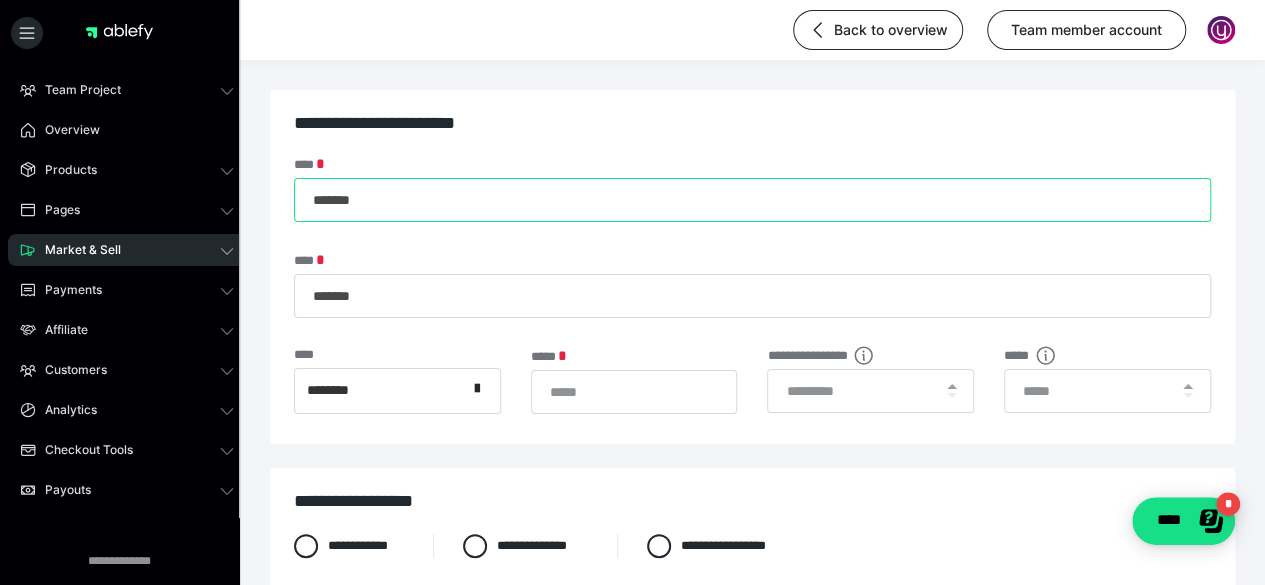 click on "*******" at bounding box center (752, 200) 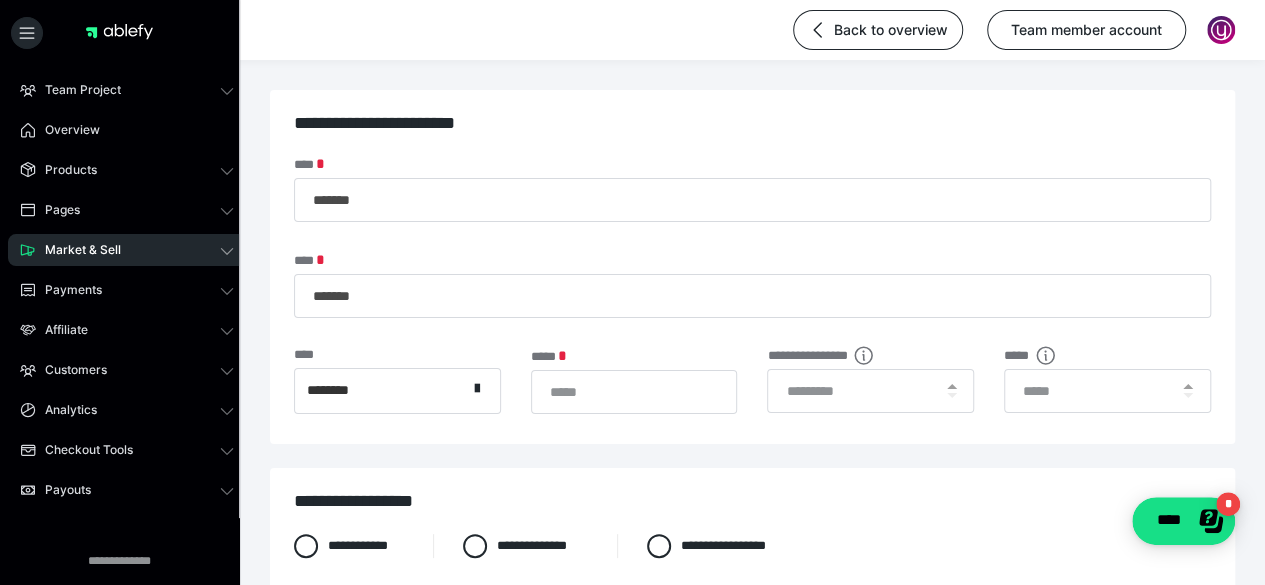 click on "**********" at bounding box center [752, 267] 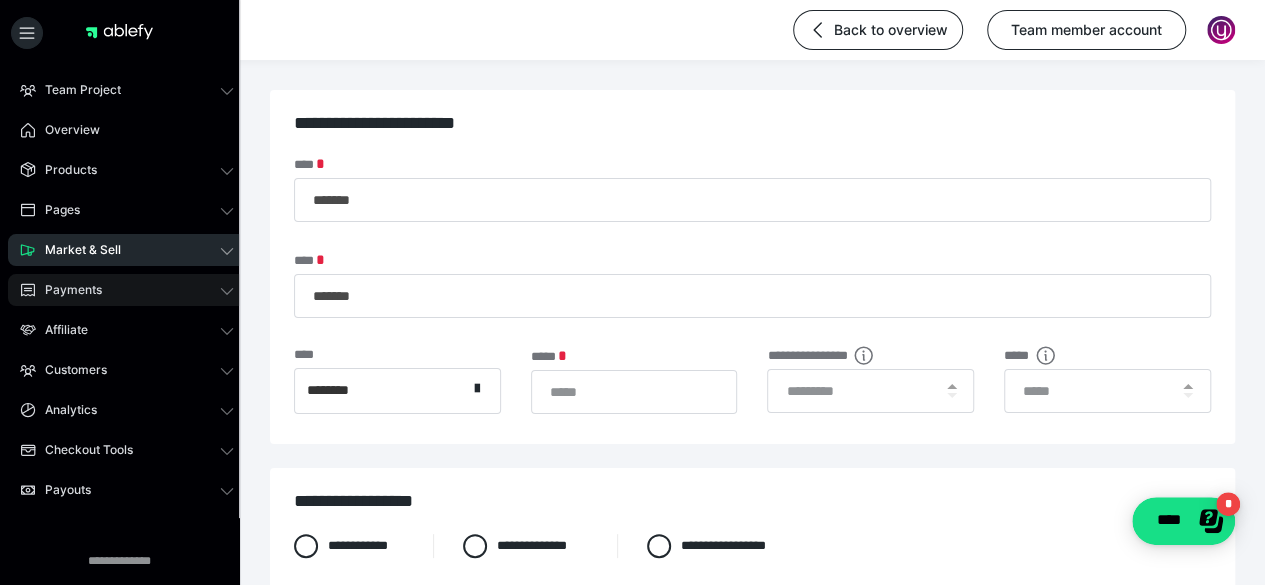 click on "Payments" at bounding box center [127, 290] 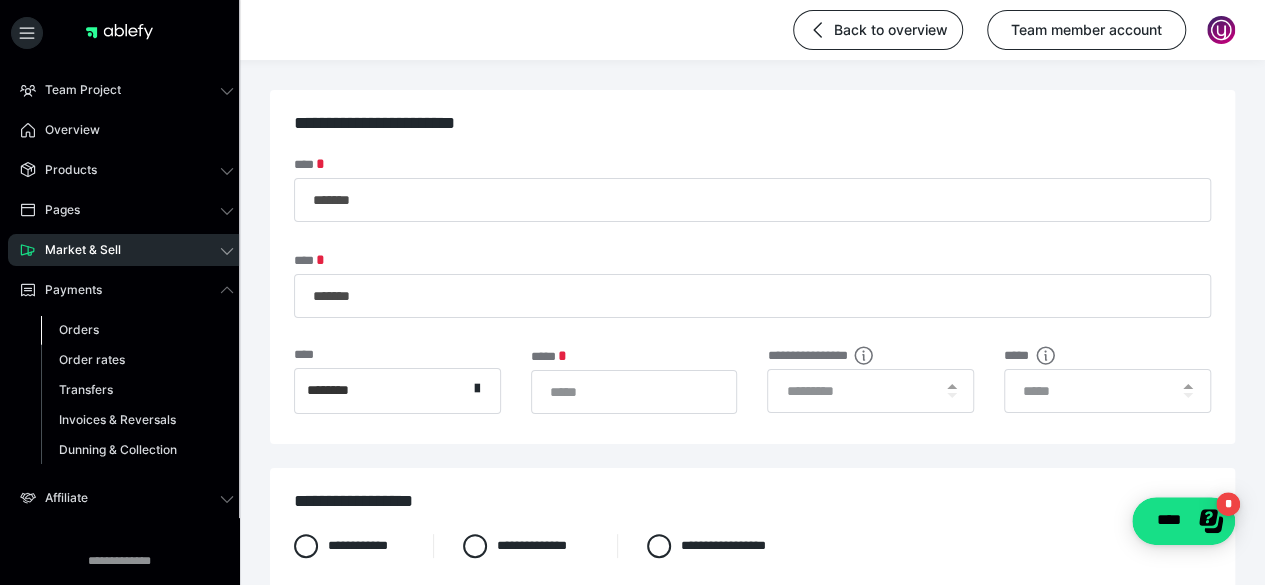 click on "Orders" at bounding box center [137, 330] 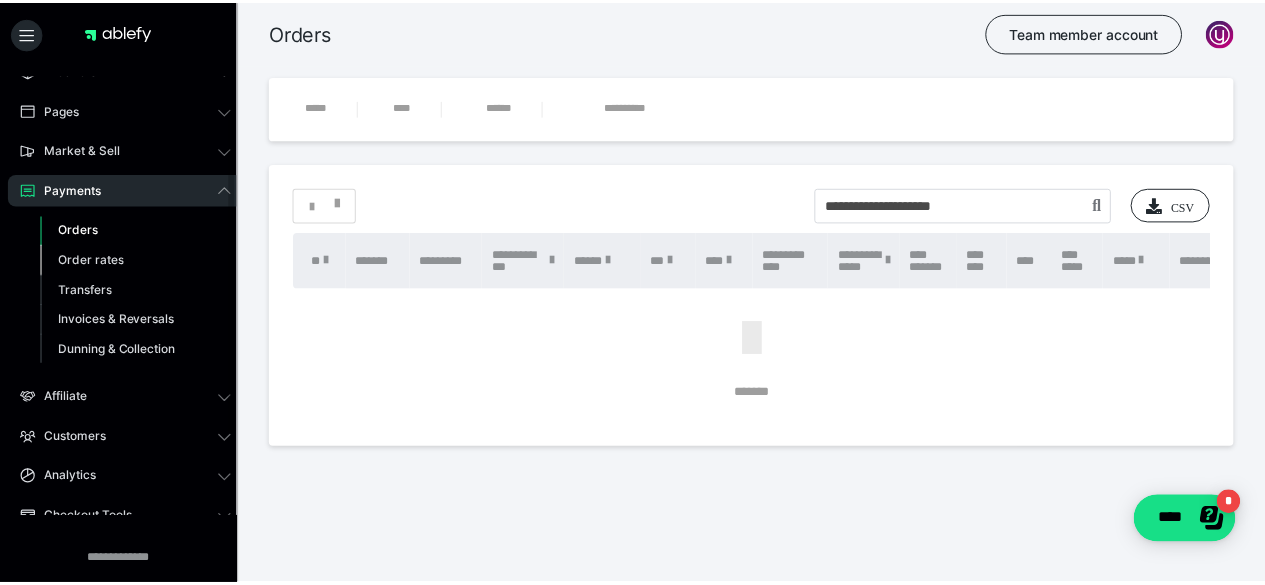 scroll, scrollTop: 0, scrollLeft: 0, axis: both 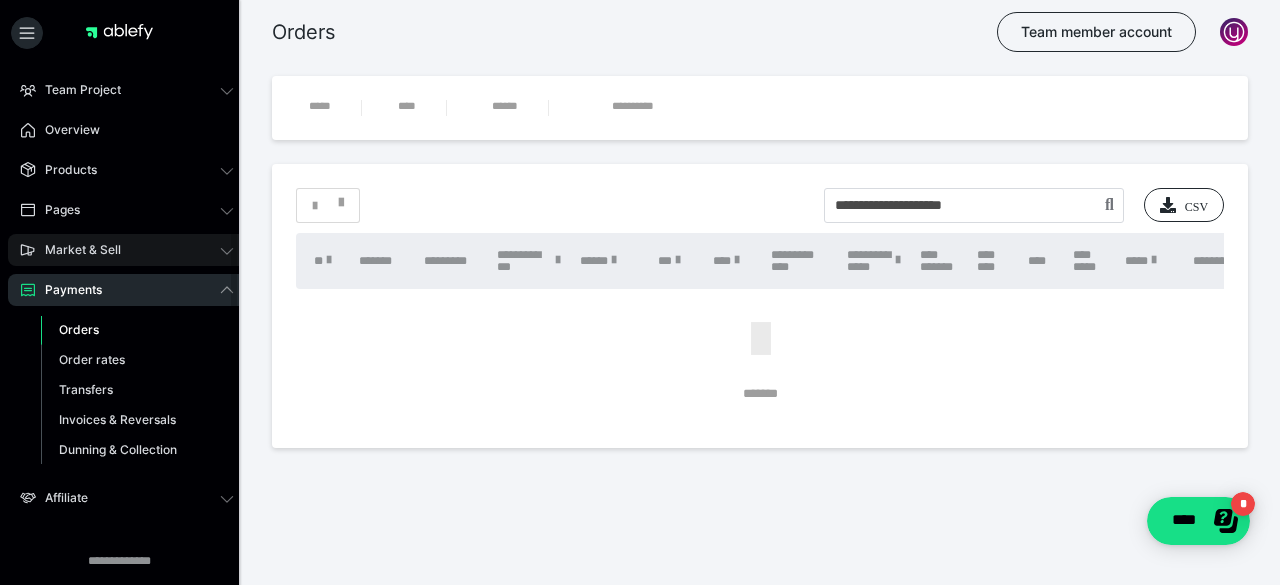 click 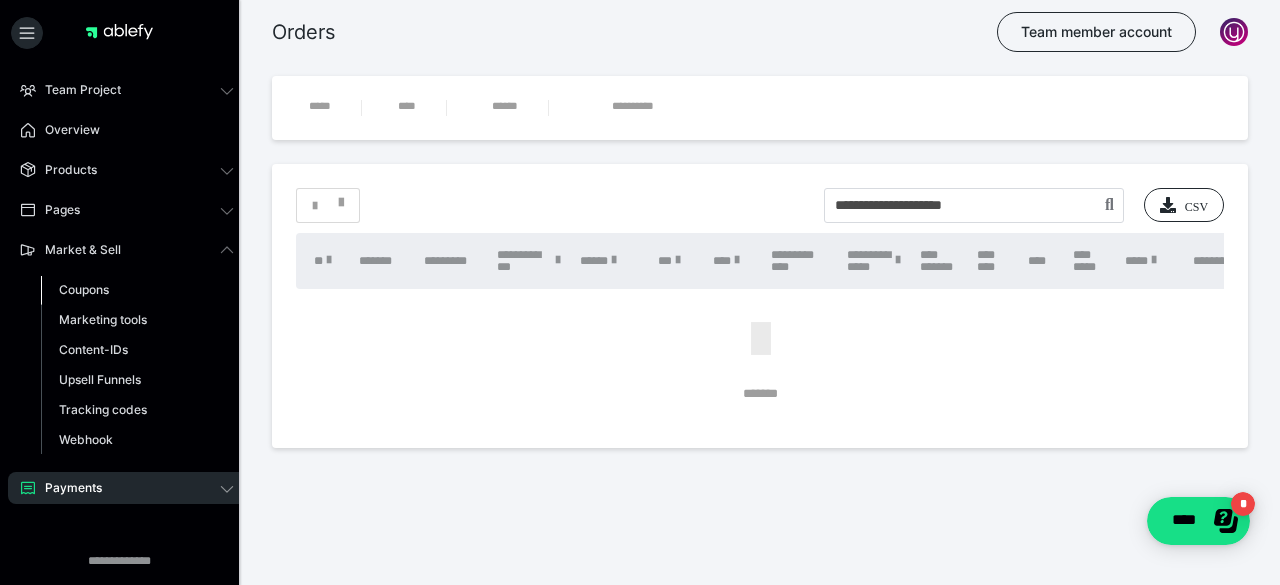 click on "Coupons" at bounding box center (137, 290) 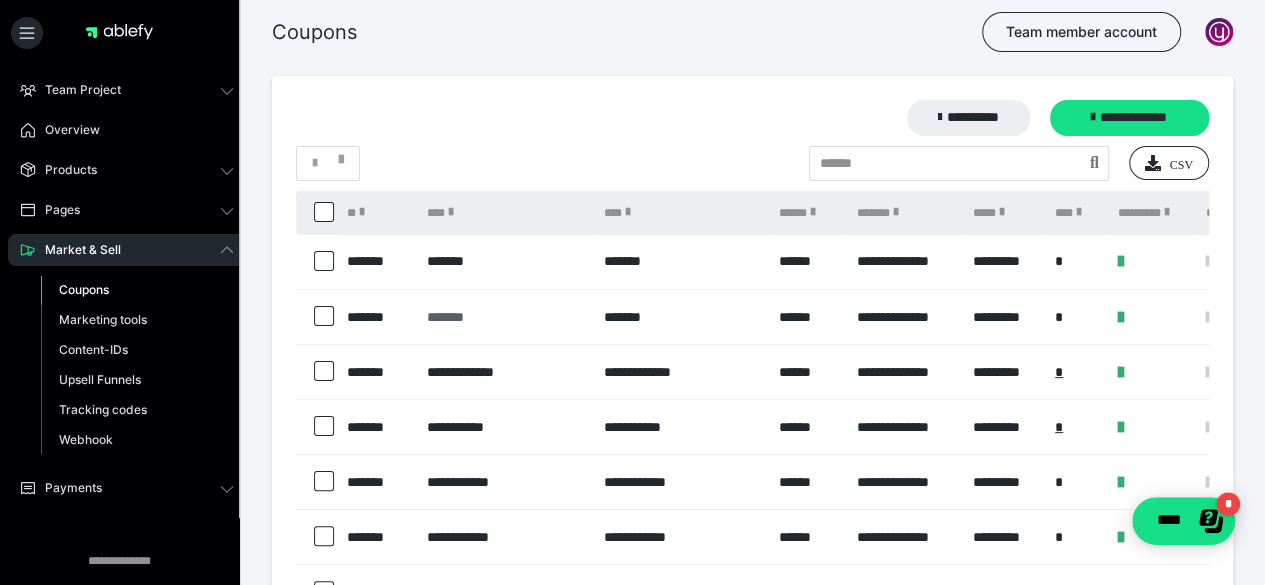 click on "*******" at bounding box center [505, 317] 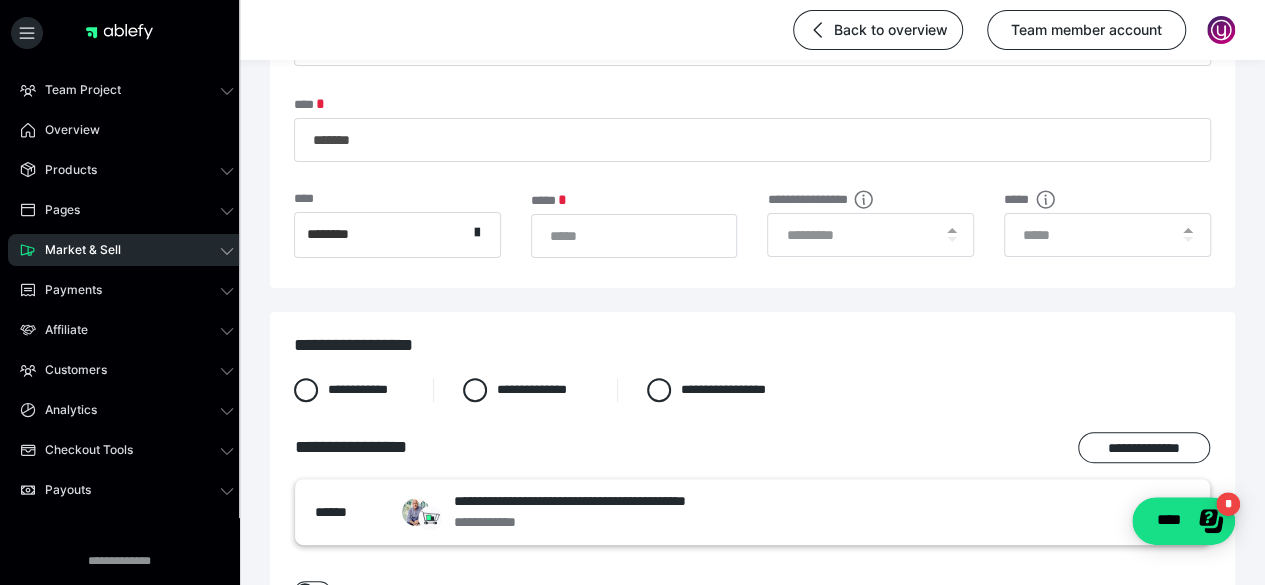 scroll, scrollTop: 0, scrollLeft: 0, axis: both 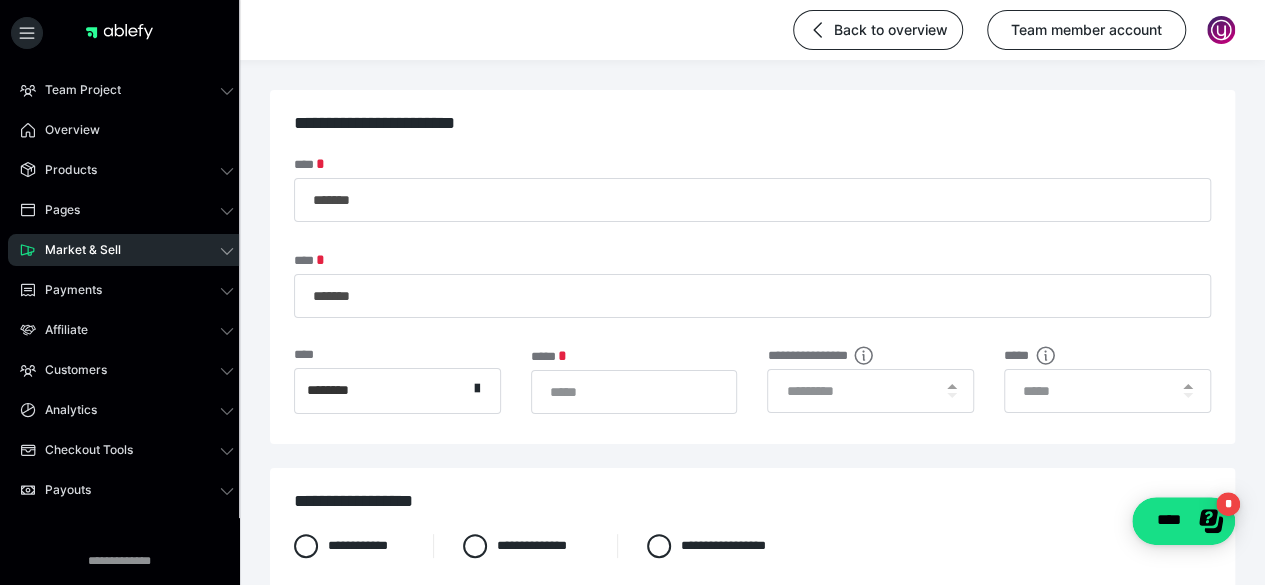 click on "Market & Sell" at bounding box center [127, 250] 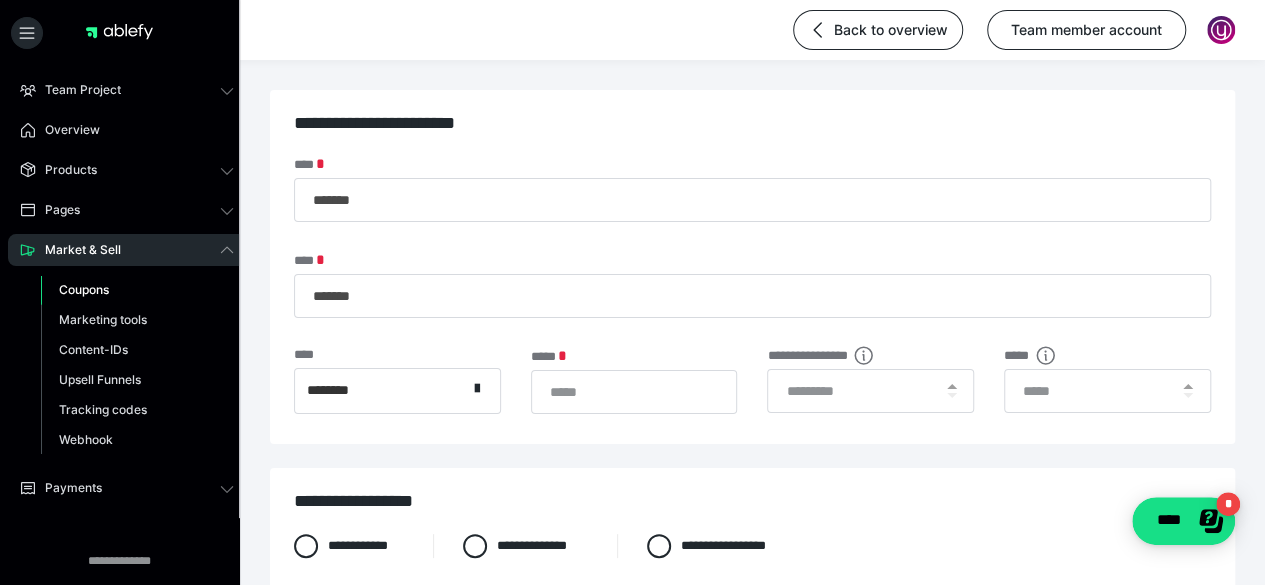 click on "Coupons" at bounding box center [84, 289] 